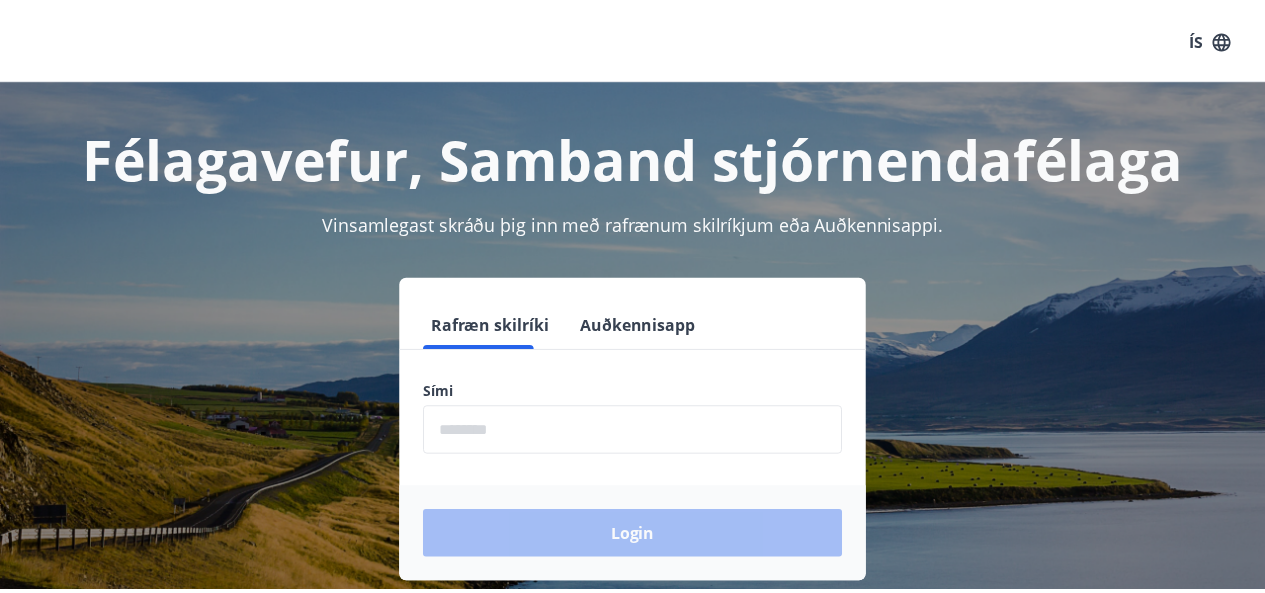 scroll, scrollTop: 0, scrollLeft: 0, axis: both 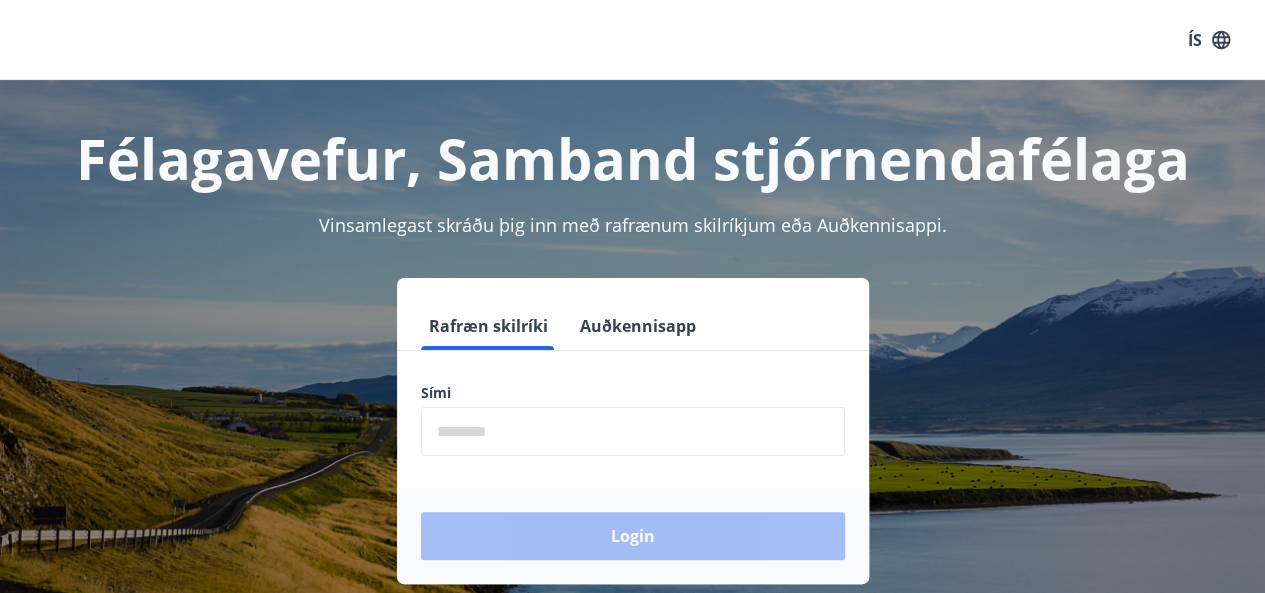 click at bounding box center [633, 431] 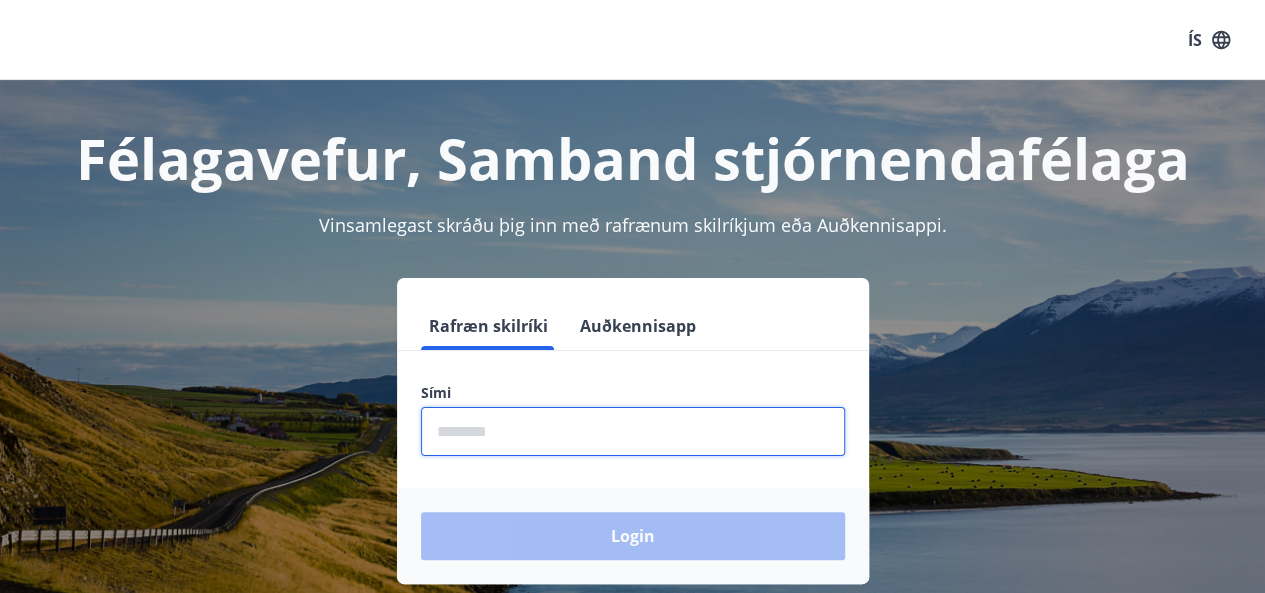 type on "********" 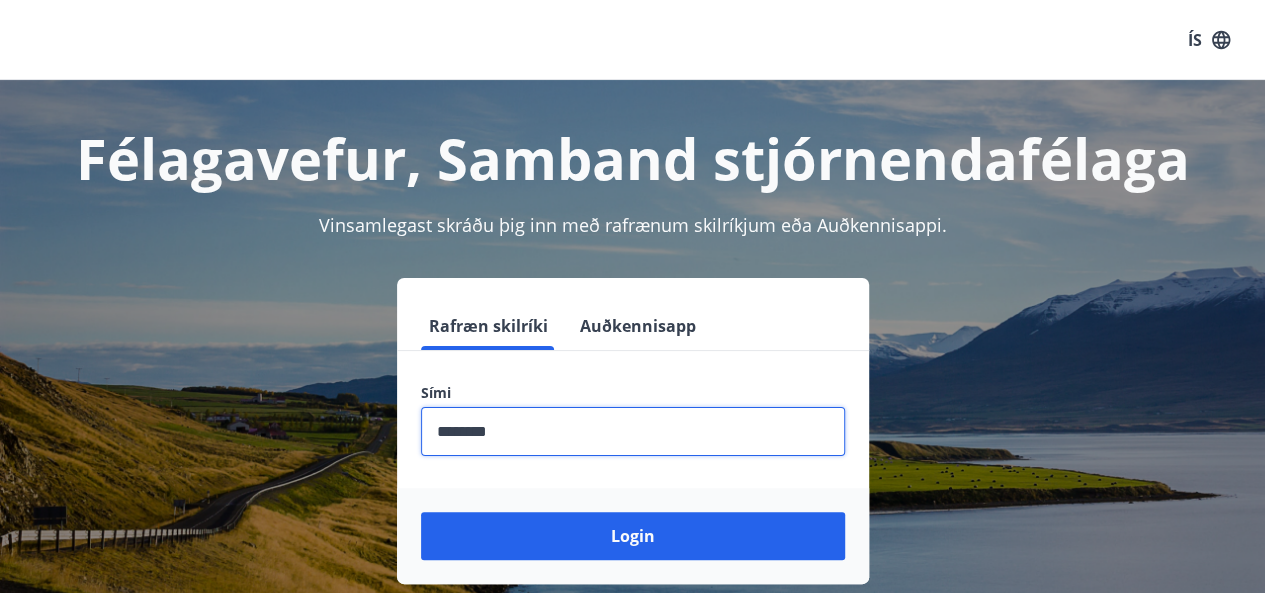 click on "Login" at bounding box center [633, 536] 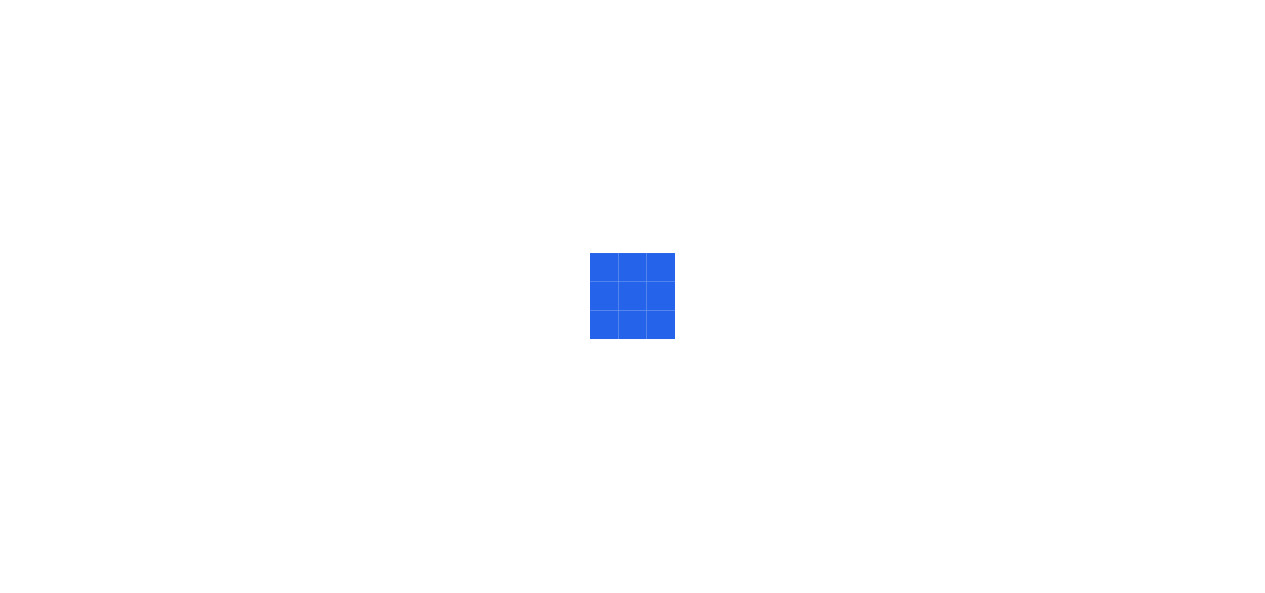 scroll, scrollTop: 0, scrollLeft: 0, axis: both 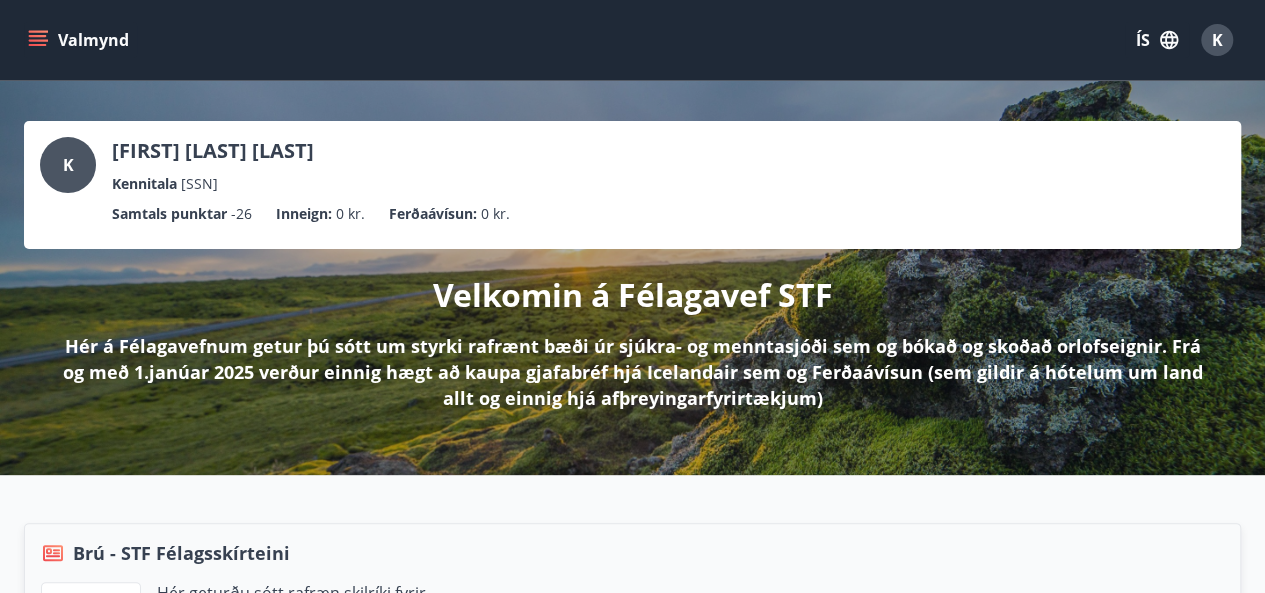 click on "Valmynd" at bounding box center [80, 40] 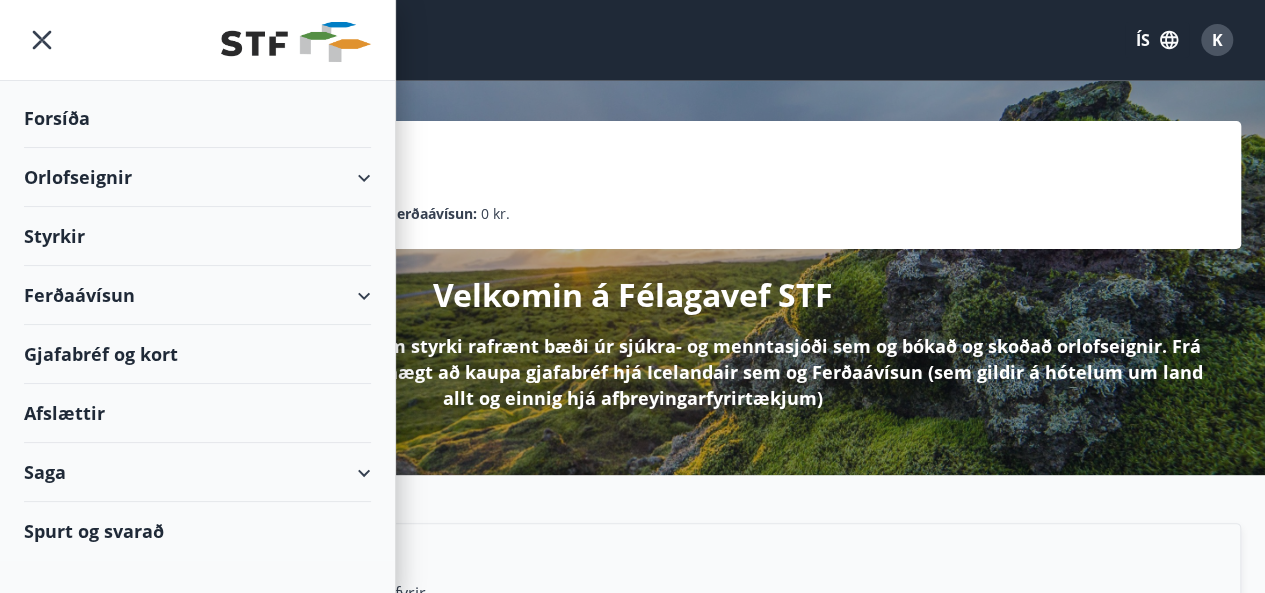 click on "Orlofseignir" at bounding box center [197, 177] 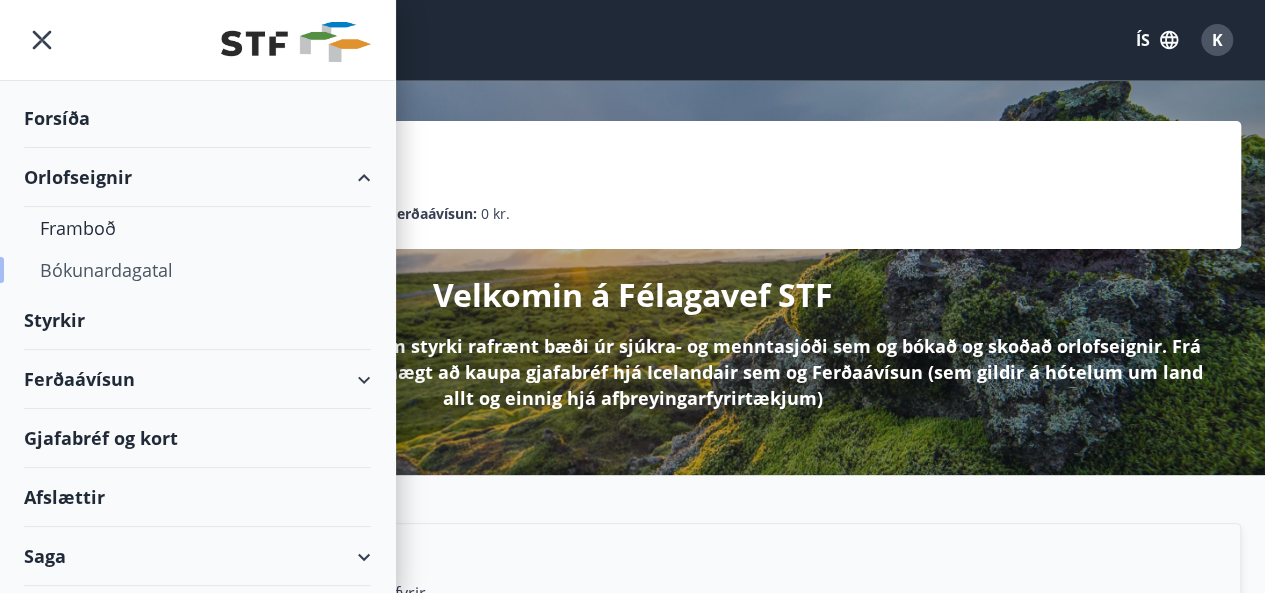 click on "Bókunardagatal" at bounding box center [197, 270] 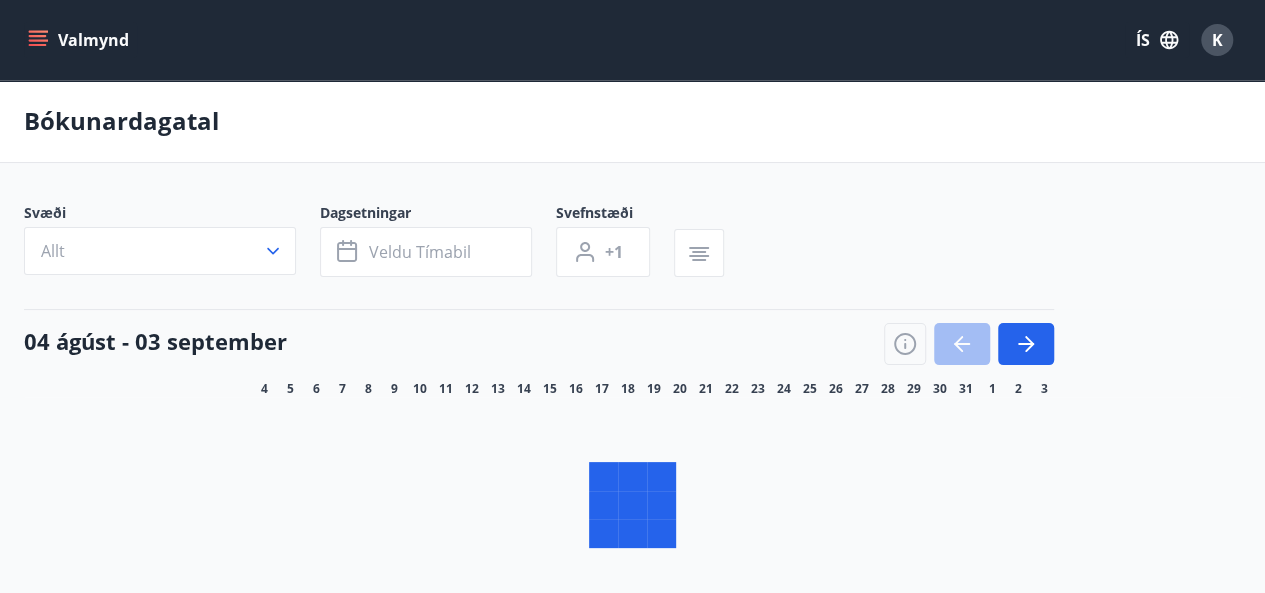 click 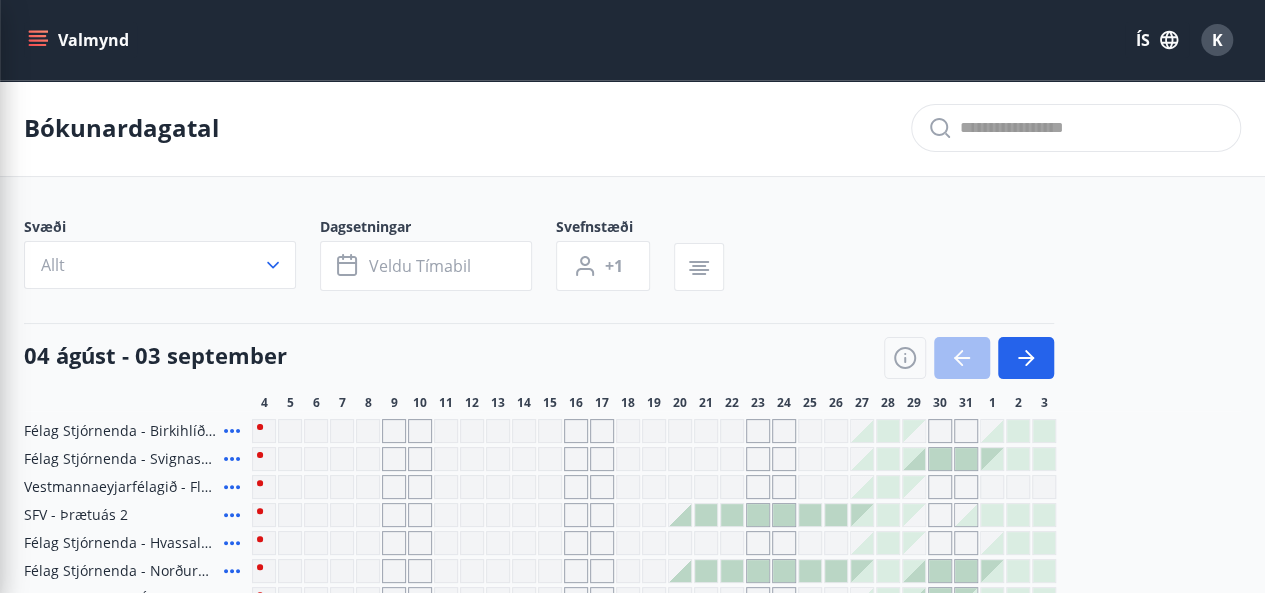 click on "Svæði Allt Dagsetningar Veldu tímabil Svefnstæði +1" at bounding box center [632, 258] 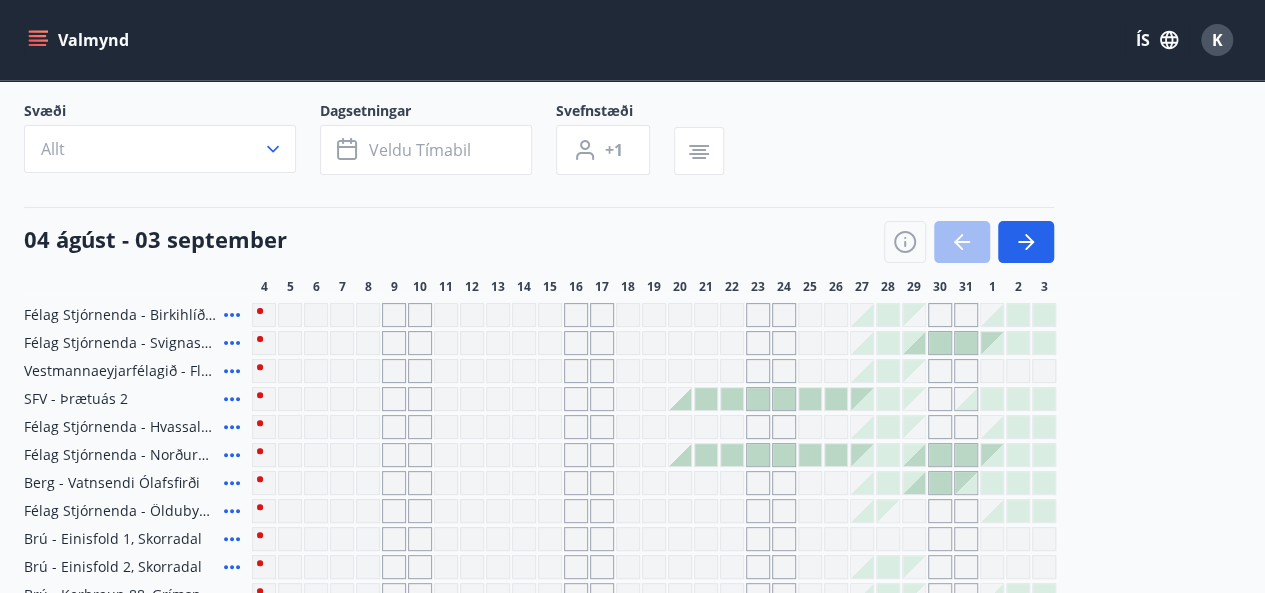 scroll, scrollTop: 113, scrollLeft: 0, axis: vertical 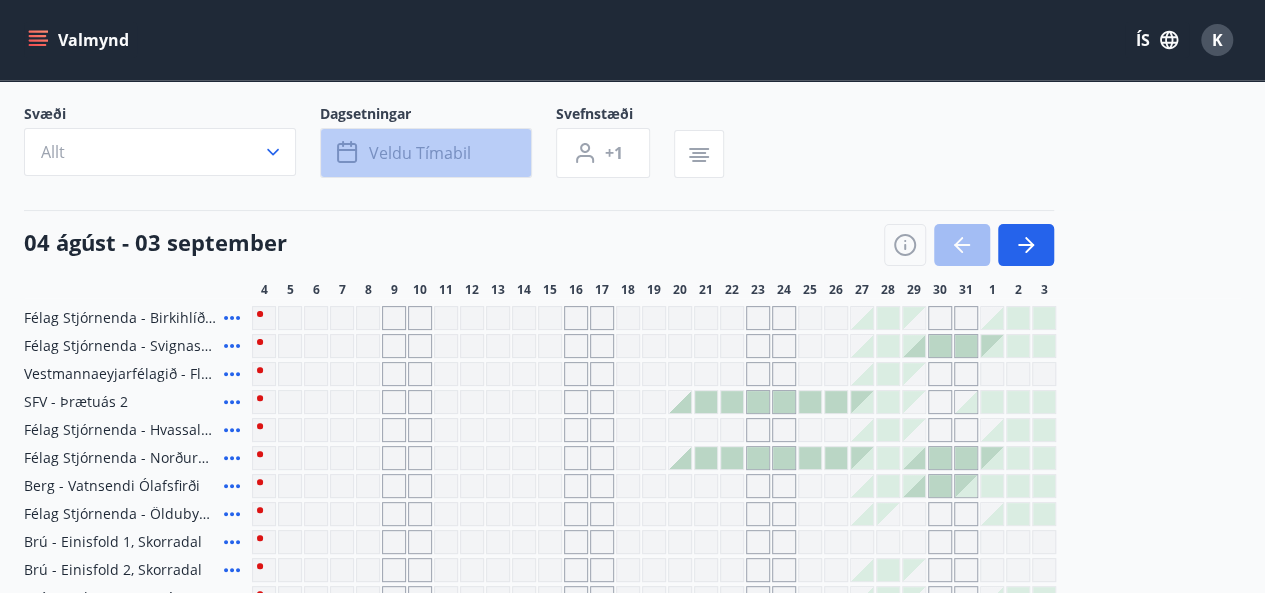 click on "Veldu tímabil" at bounding box center [420, 153] 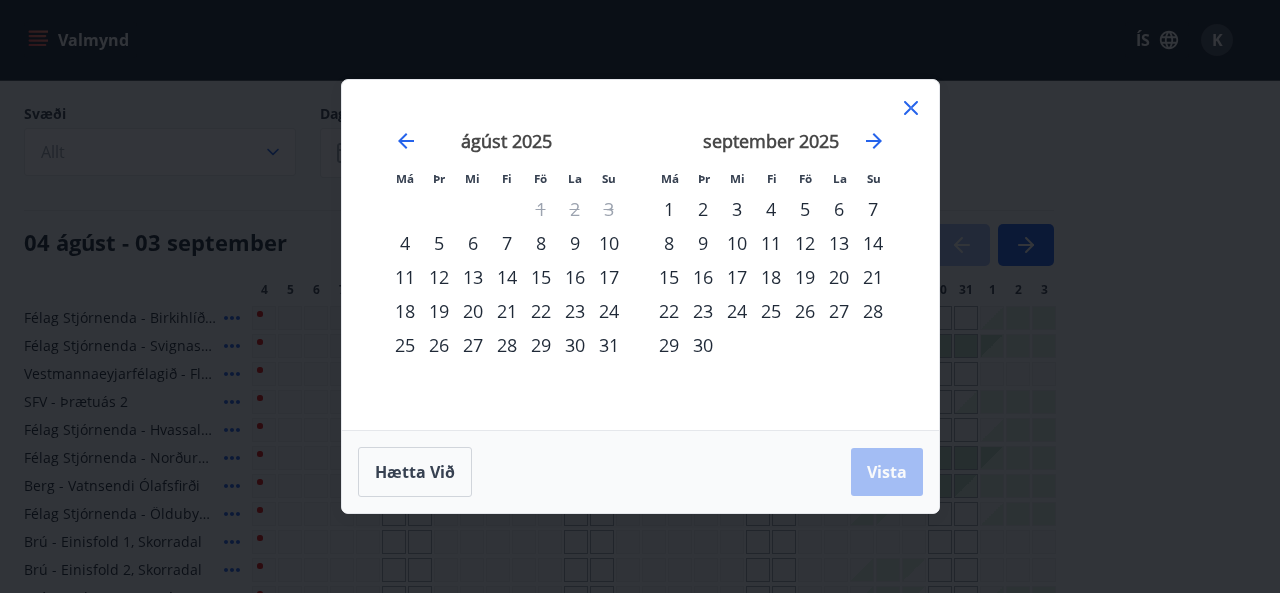 click on "29" at bounding box center (541, 345) 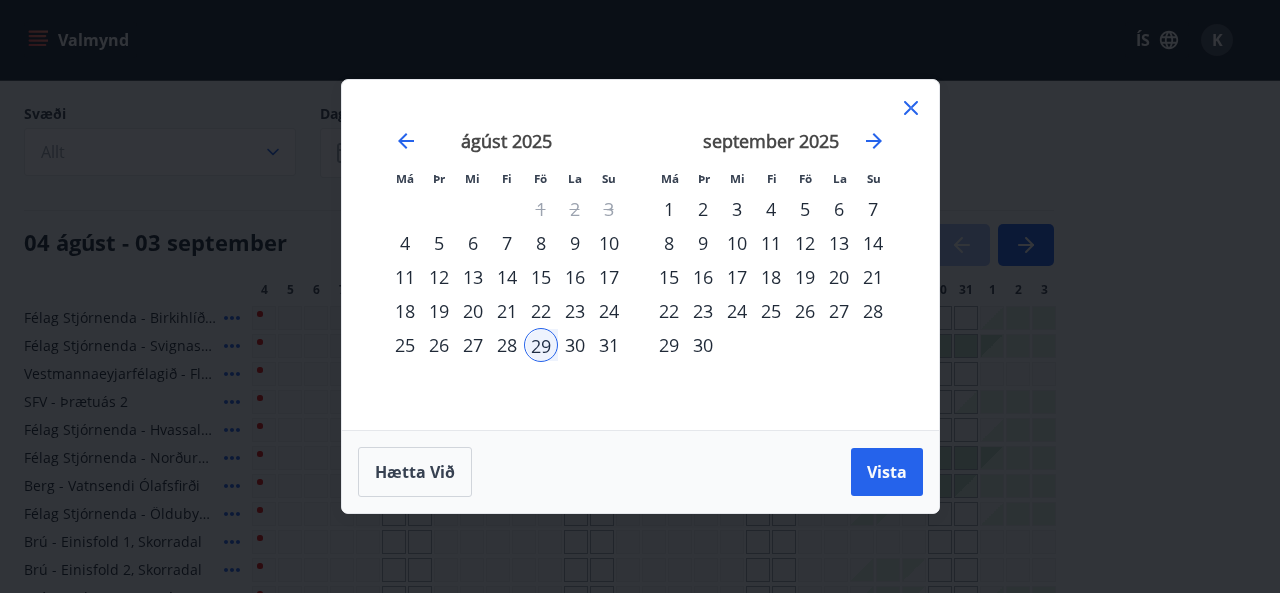 click on "5" at bounding box center [805, 209] 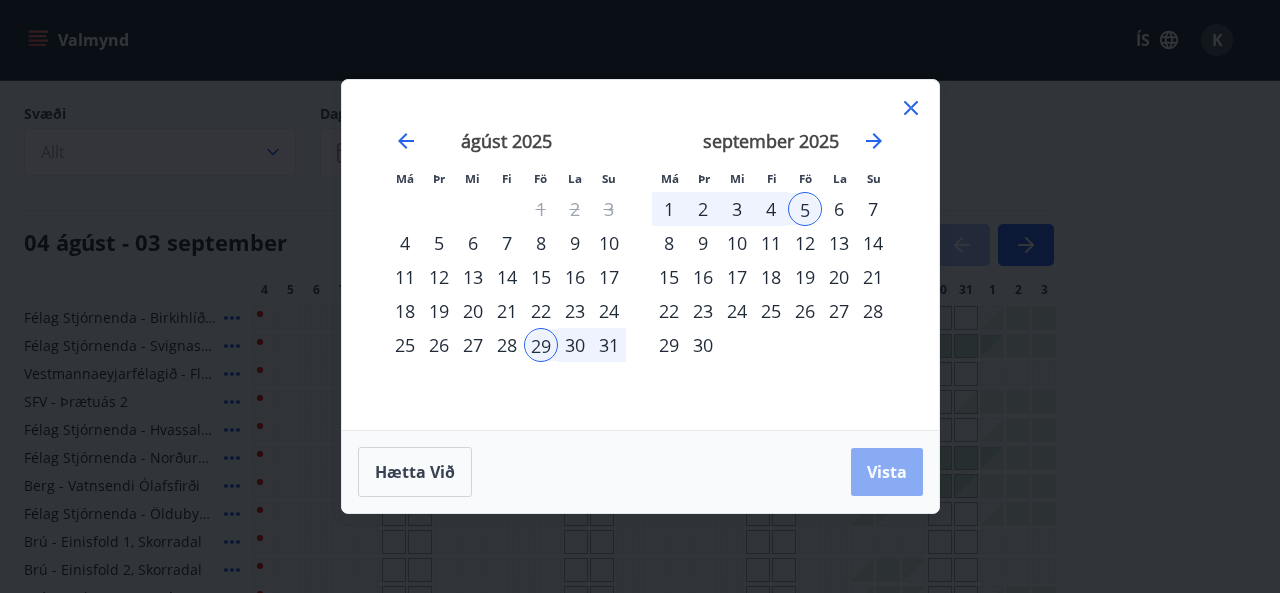 click on "Vista" at bounding box center (887, 472) 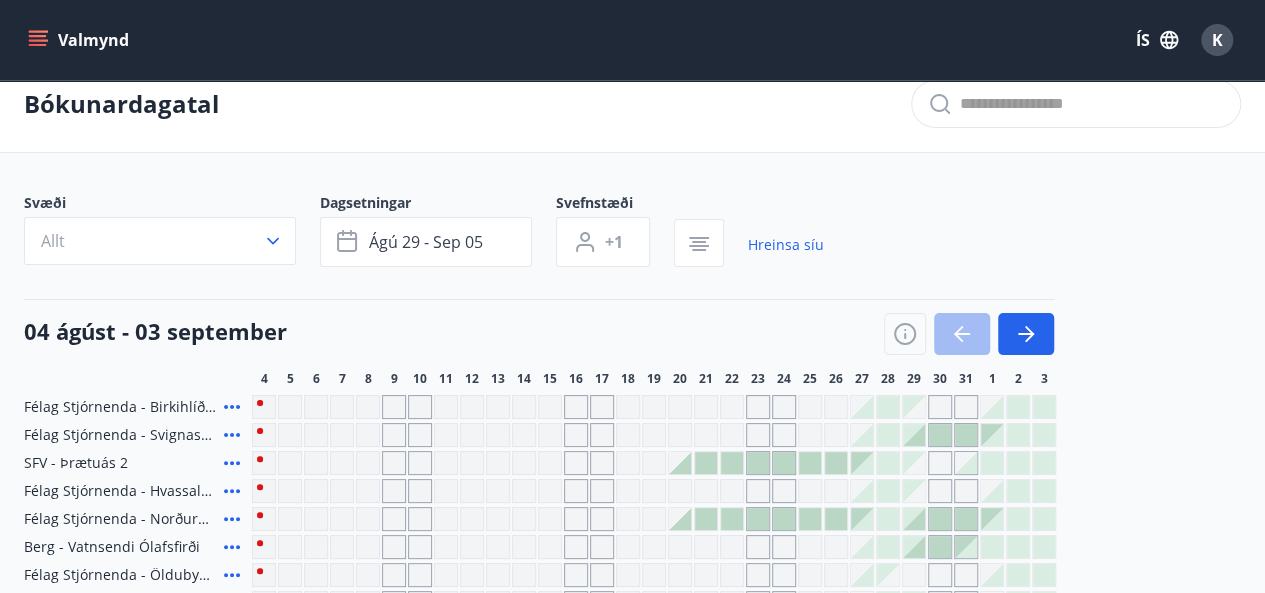 scroll, scrollTop: 10, scrollLeft: 0, axis: vertical 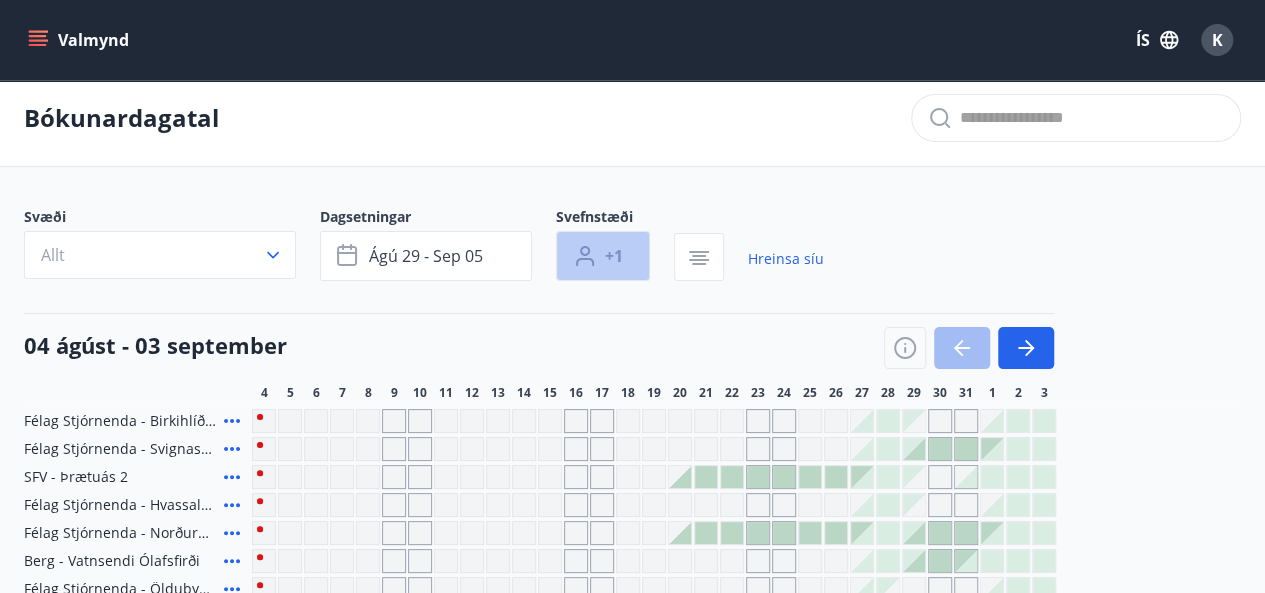 click 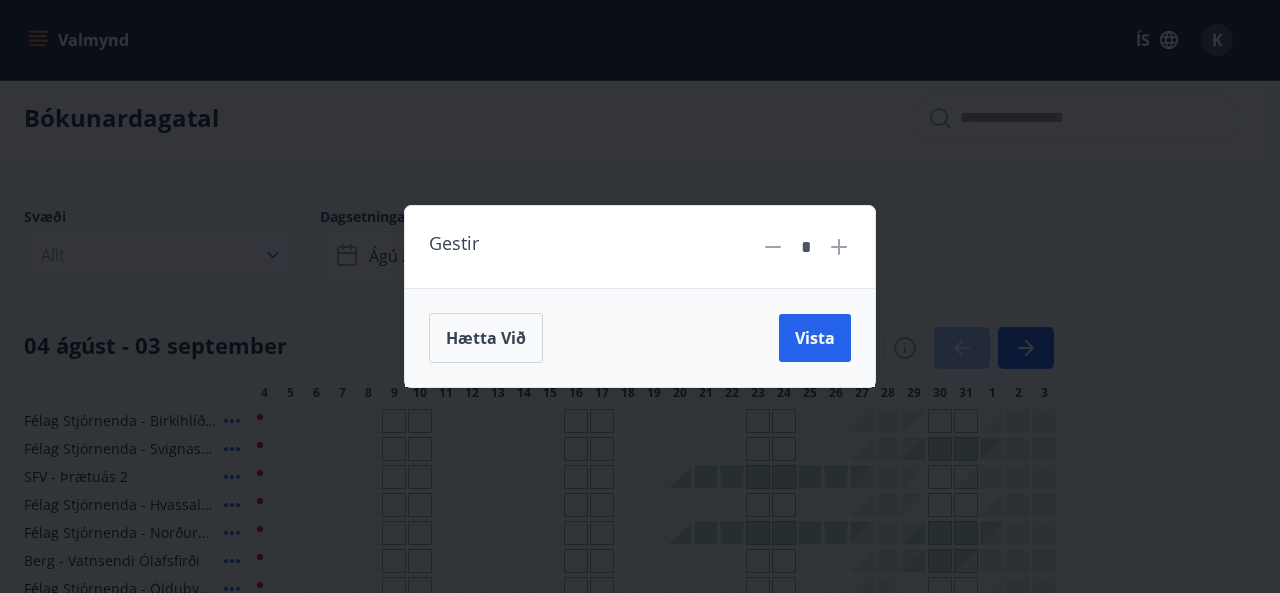 click 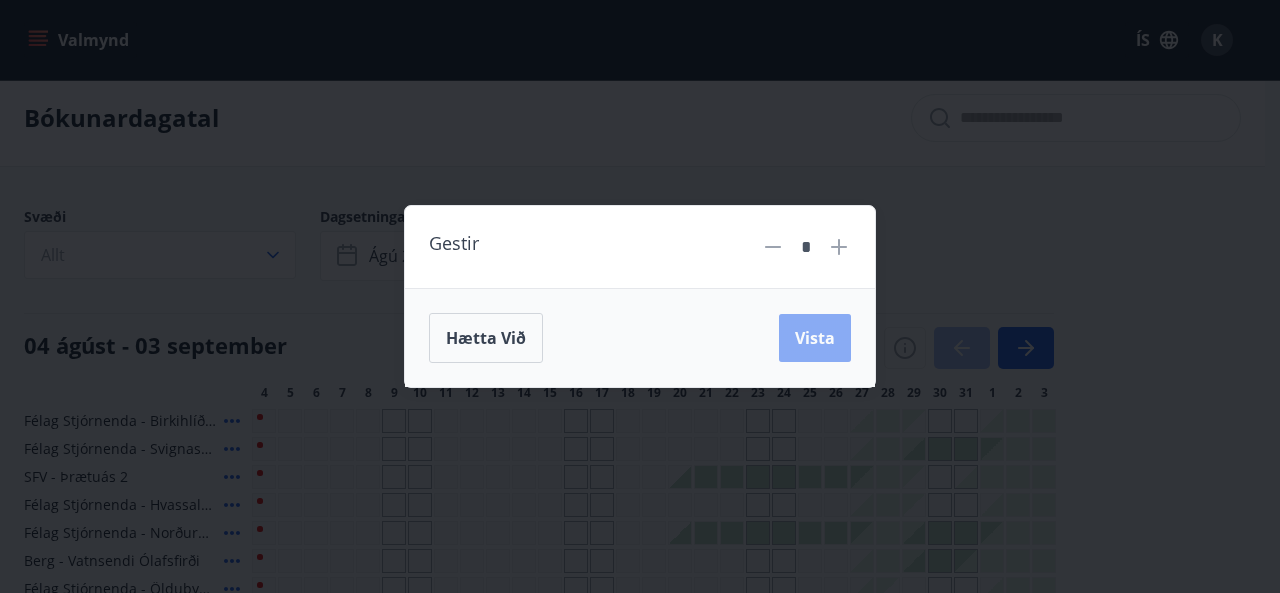 click on "Vista" at bounding box center (815, 338) 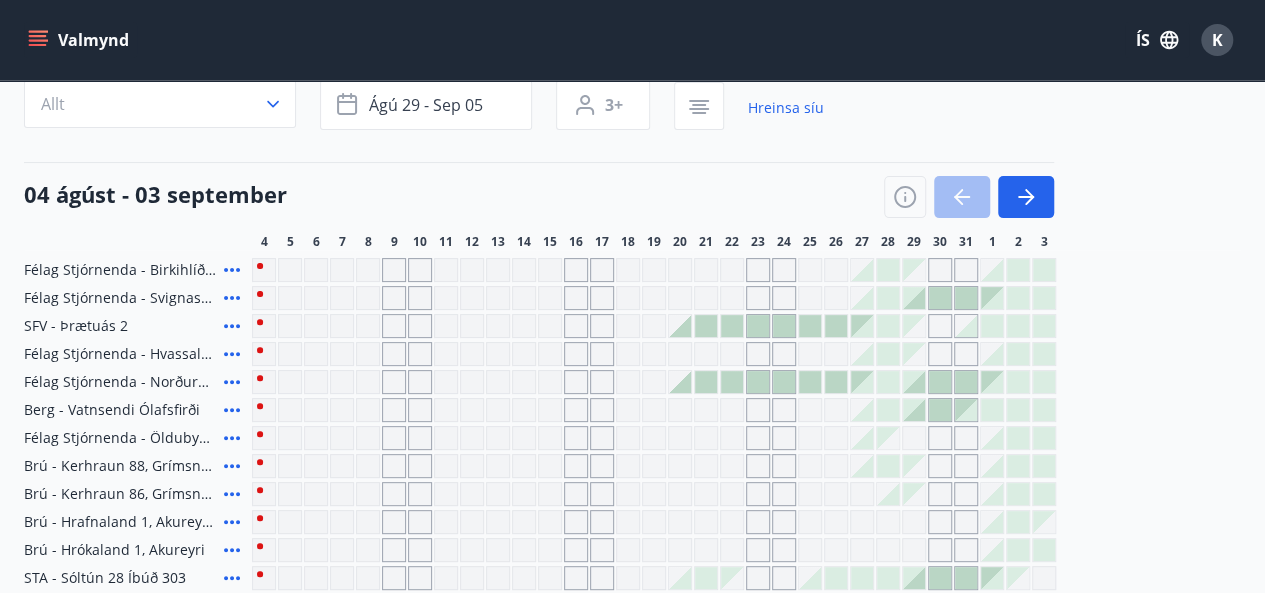 scroll, scrollTop: 168, scrollLeft: 0, axis: vertical 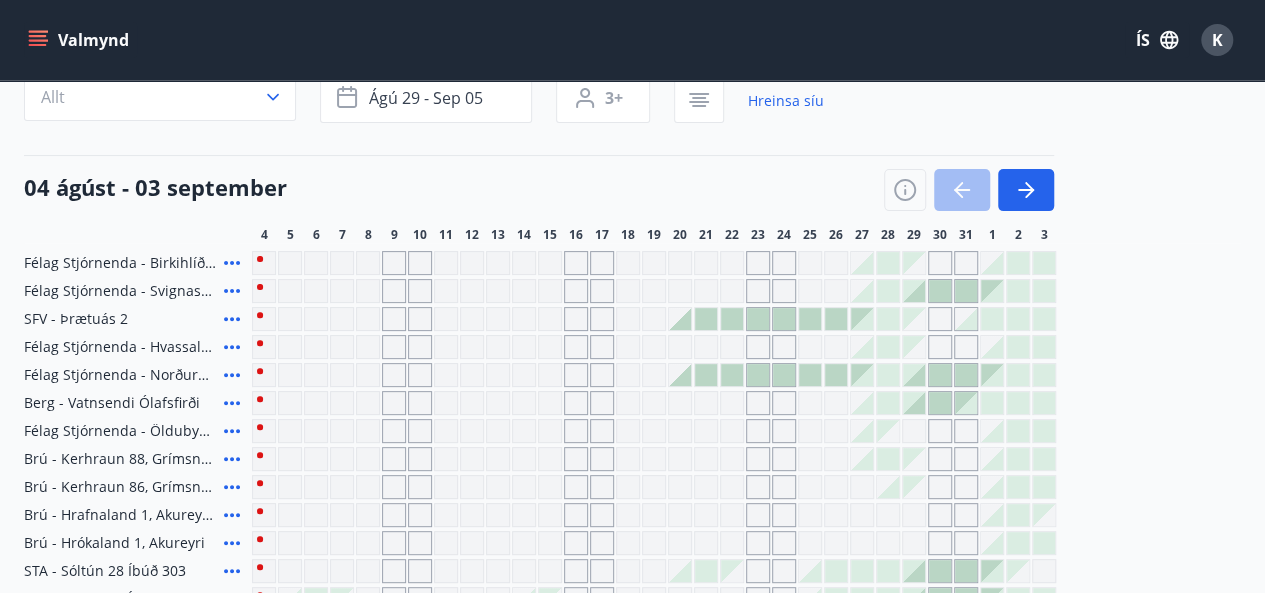 click at bounding box center [940, 263] 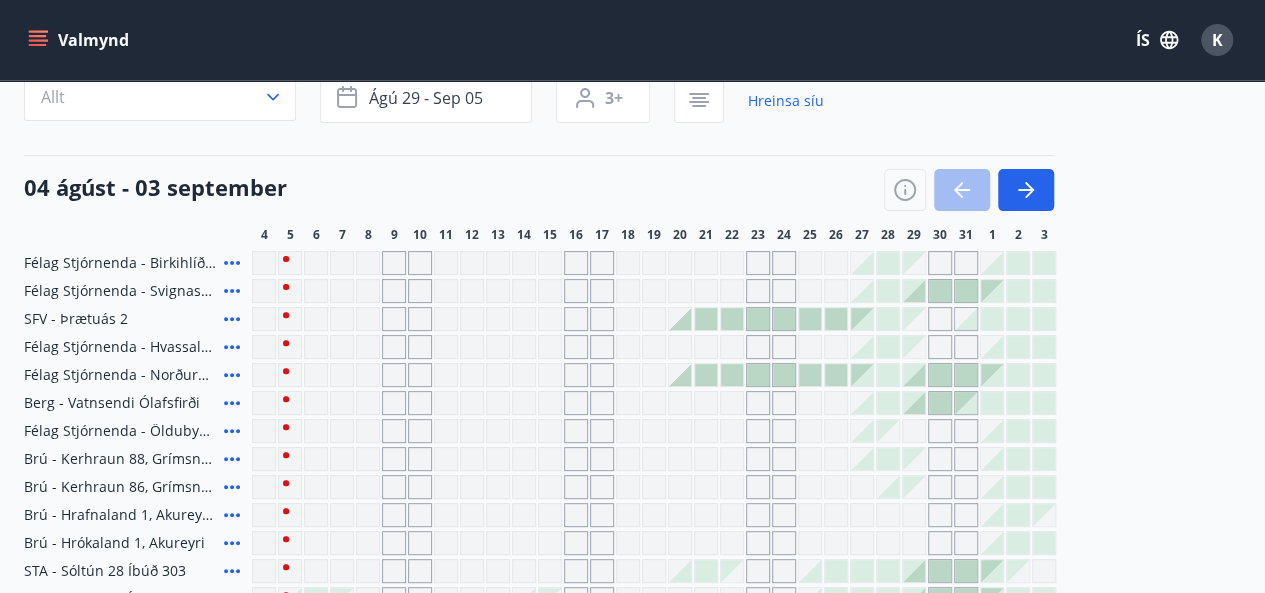 scroll, scrollTop: 197, scrollLeft: 0, axis: vertical 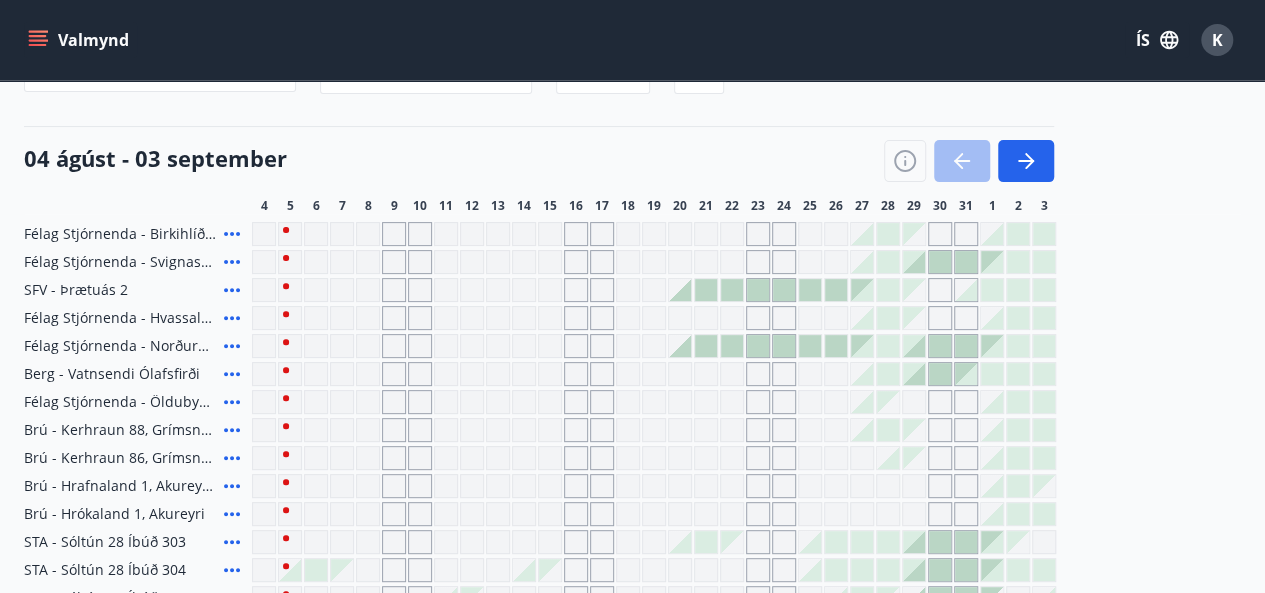 click 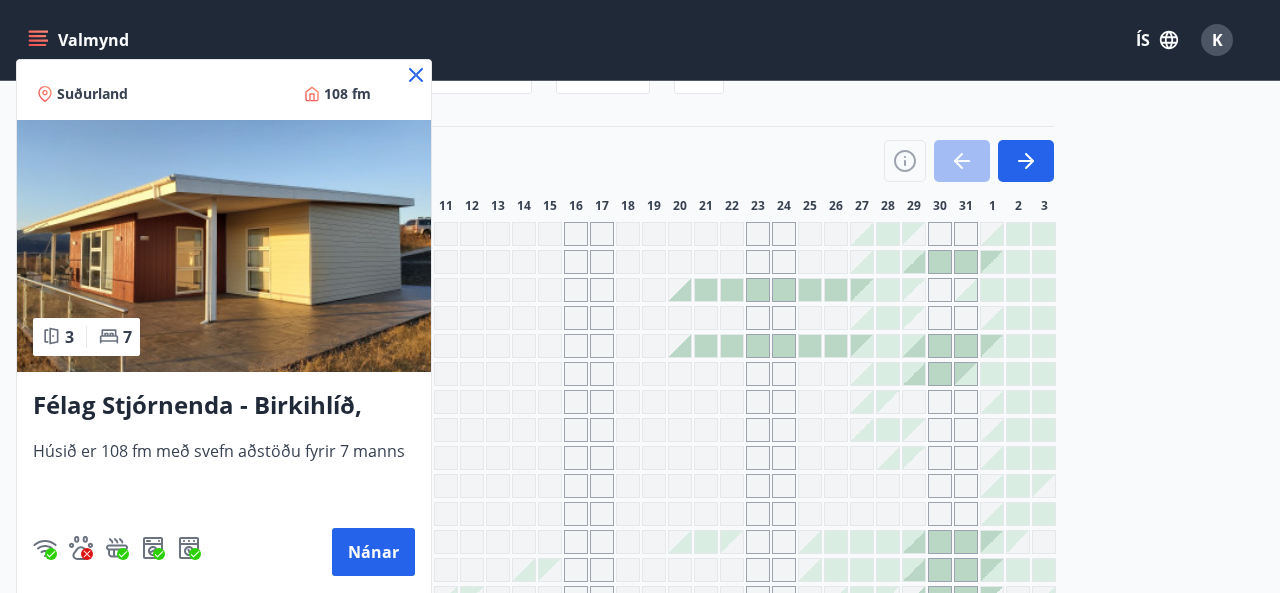 drag, startPoint x: 232, startPoint y: 236, endPoint x: 420, endPoint y: 71, distance: 250.13795 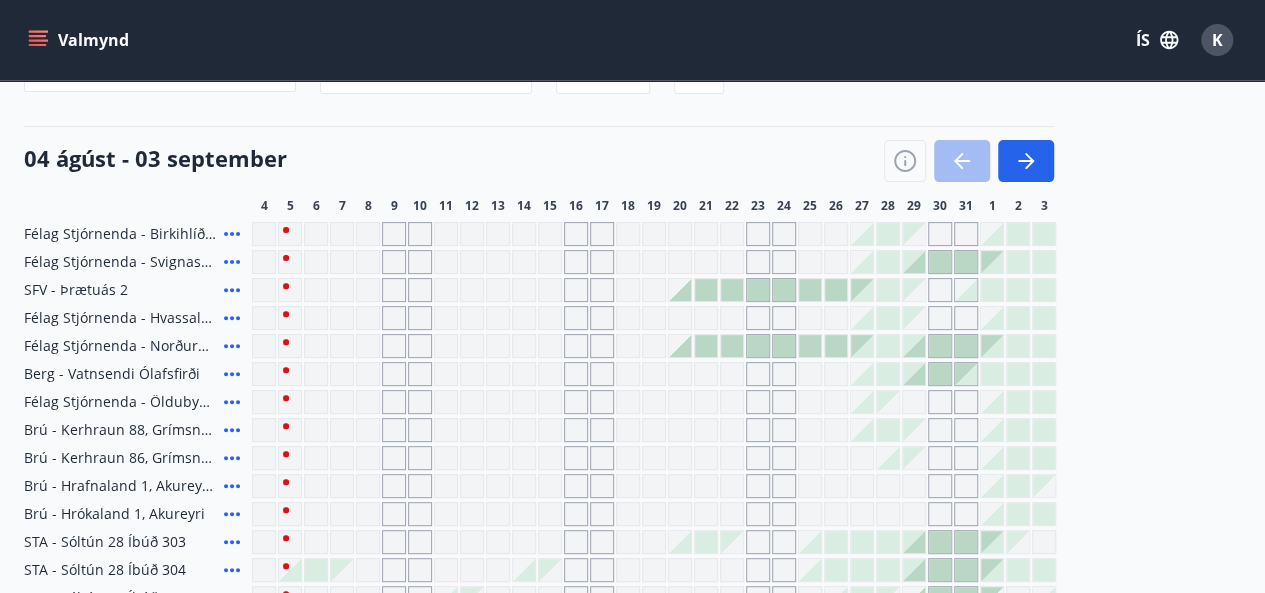 click 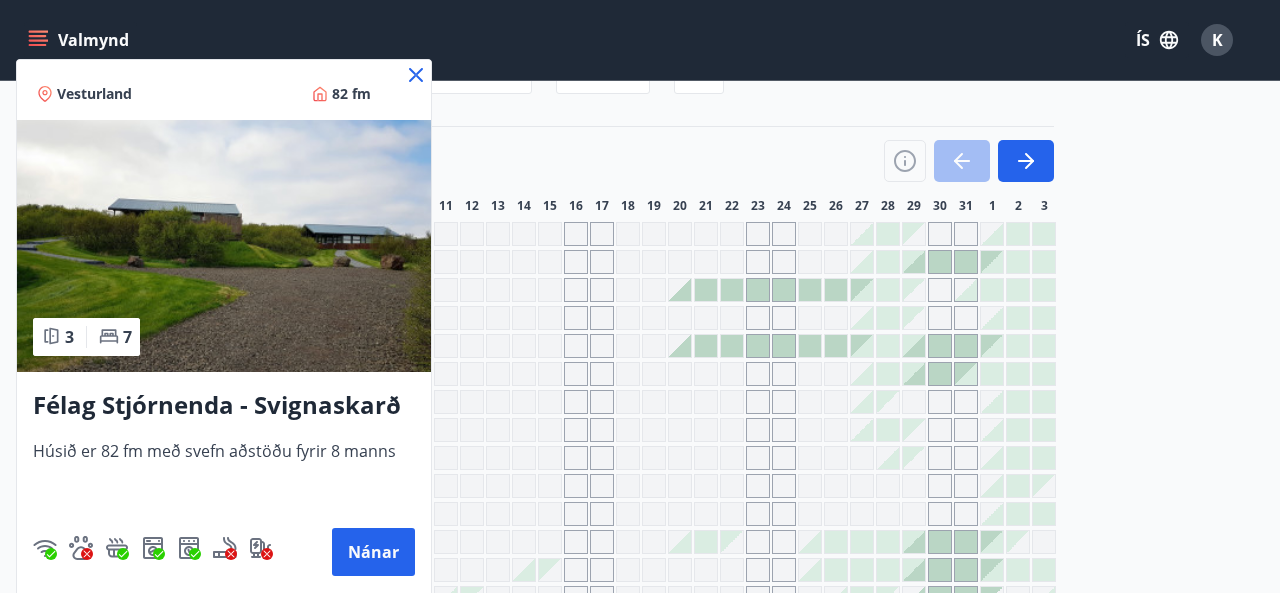 drag, startPoint x: 359, startPoint y: 541, endPoint x: 748, endPoint y: 73, distance: 608.55975 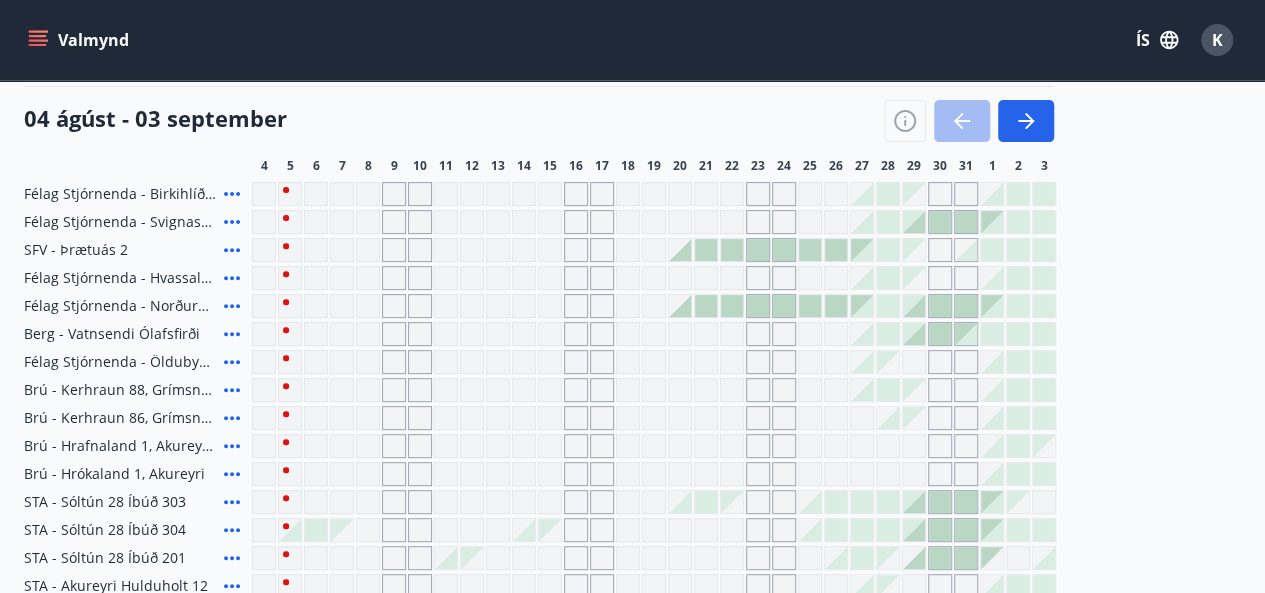 scroll, scrollTop: 277, scrollLeft: 0, axis: vertical 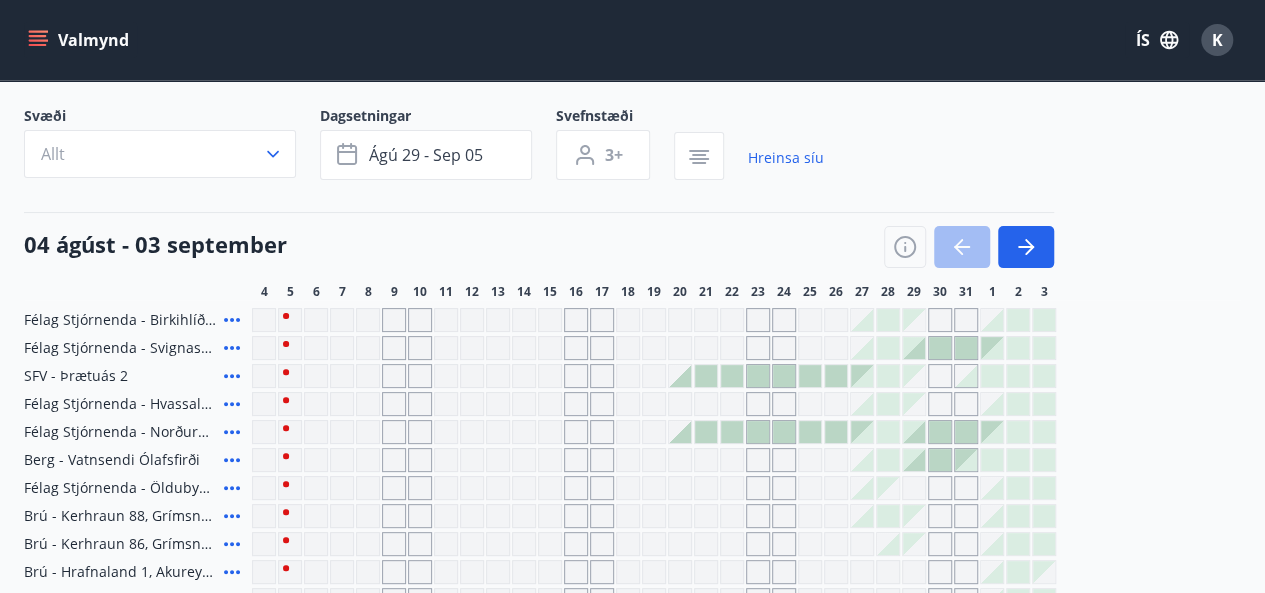 click on "Valmynd" at bounding box center (80, 40) 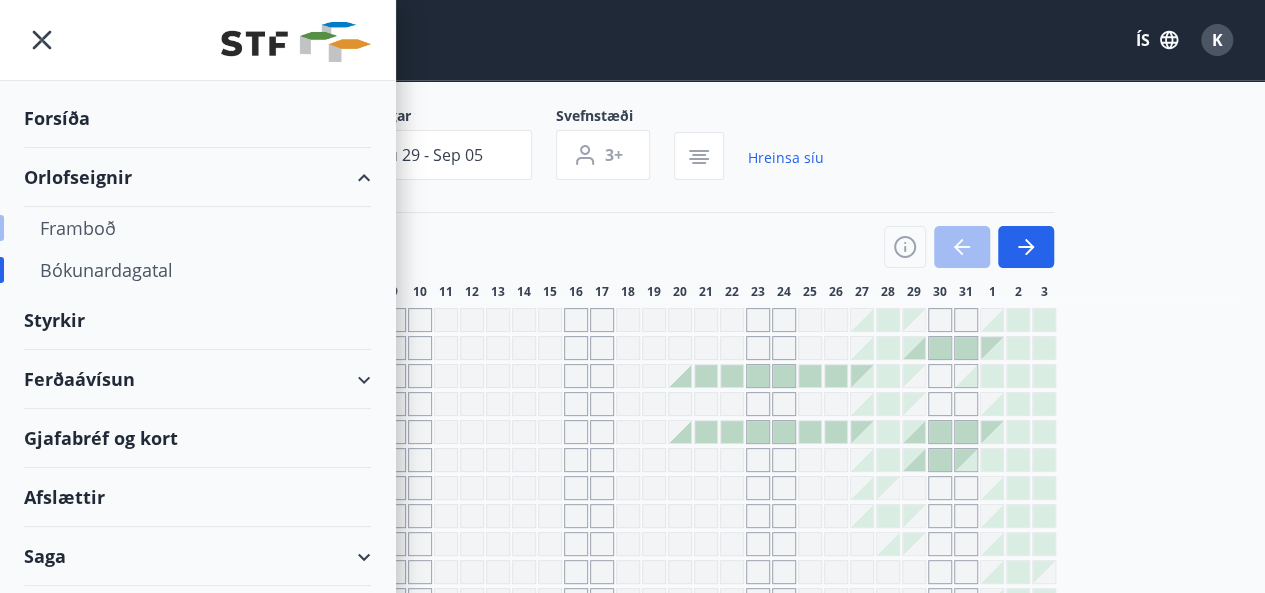 click on "Framboð" at bounding box center (197, 228) 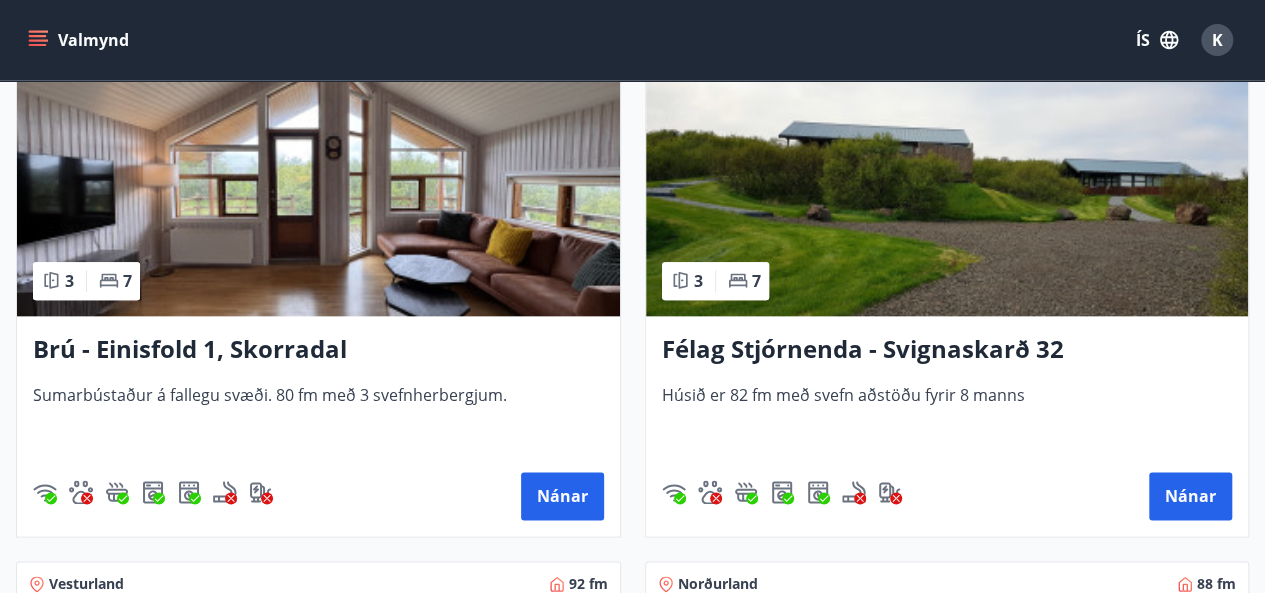 scroll, scrollTop: 4800, scrollLeft: 0, axis: vertical 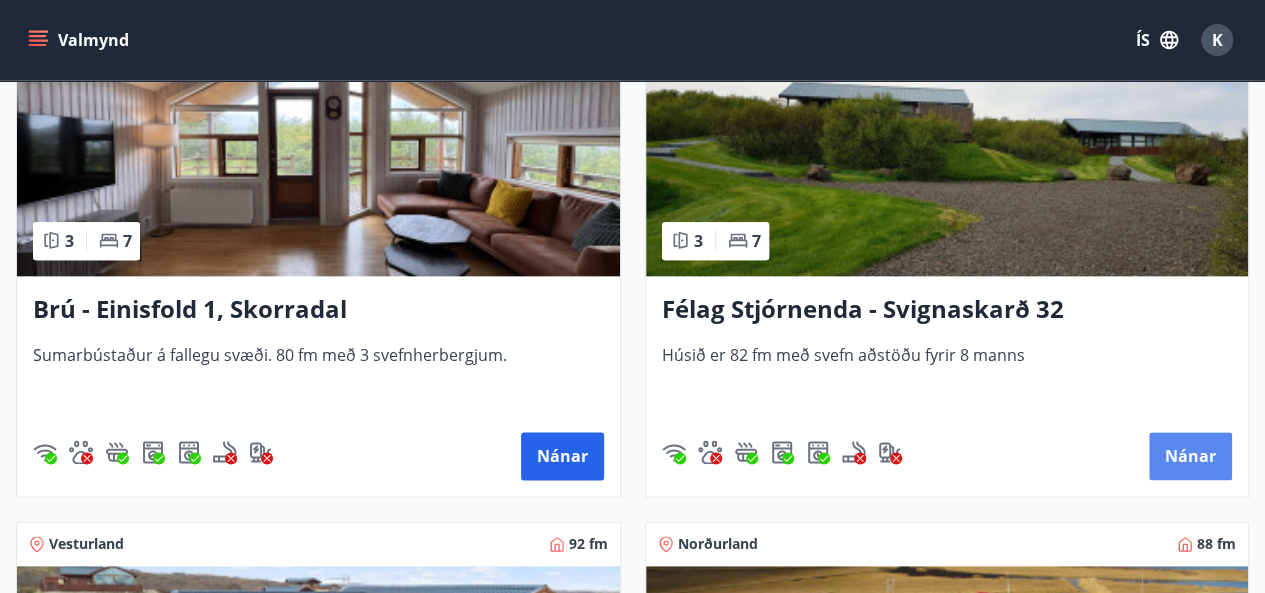 type 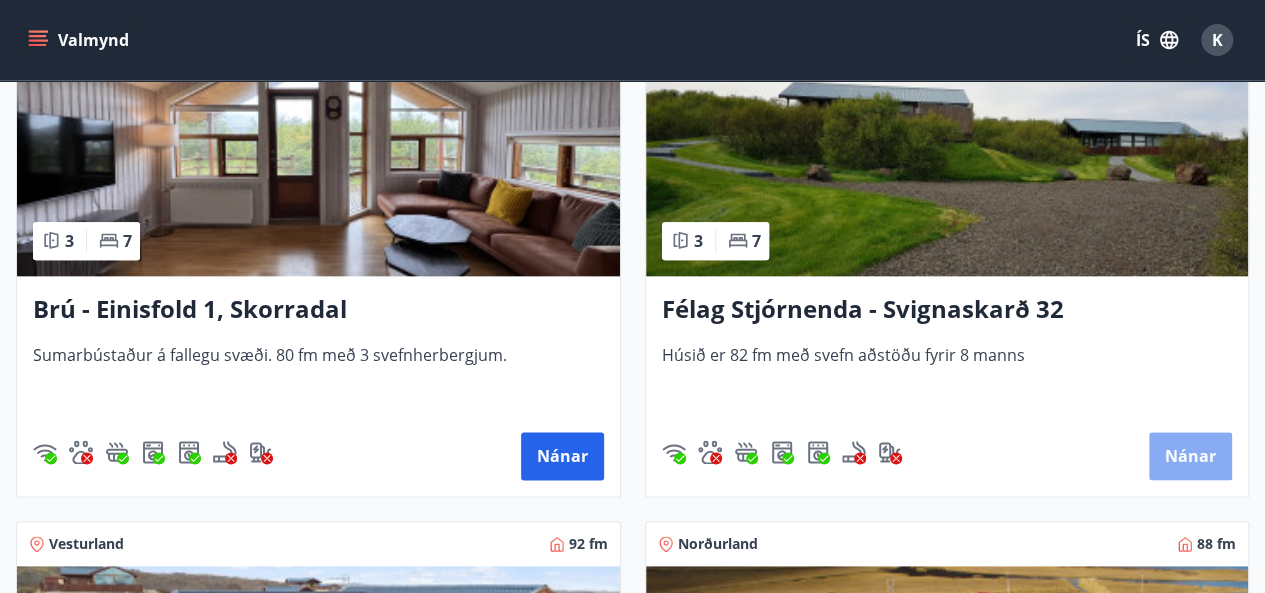 click on "Nánar" at bounding box center (1190, 456) 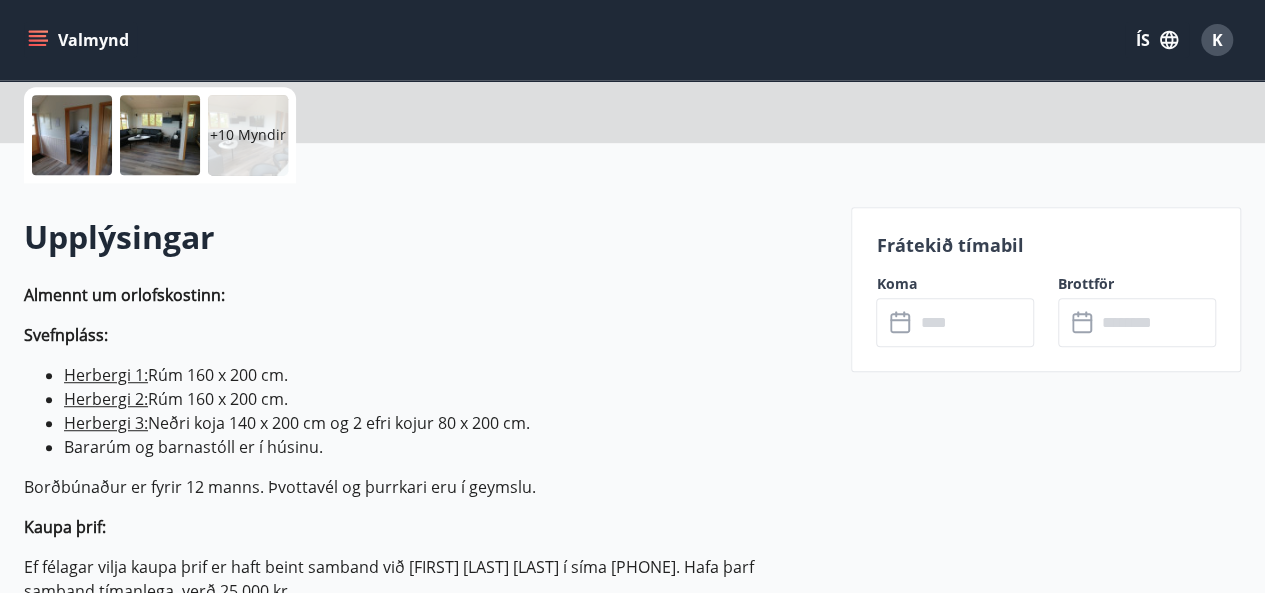 scroll, scrollTop: 0, scrollLeft: 0, axis: both 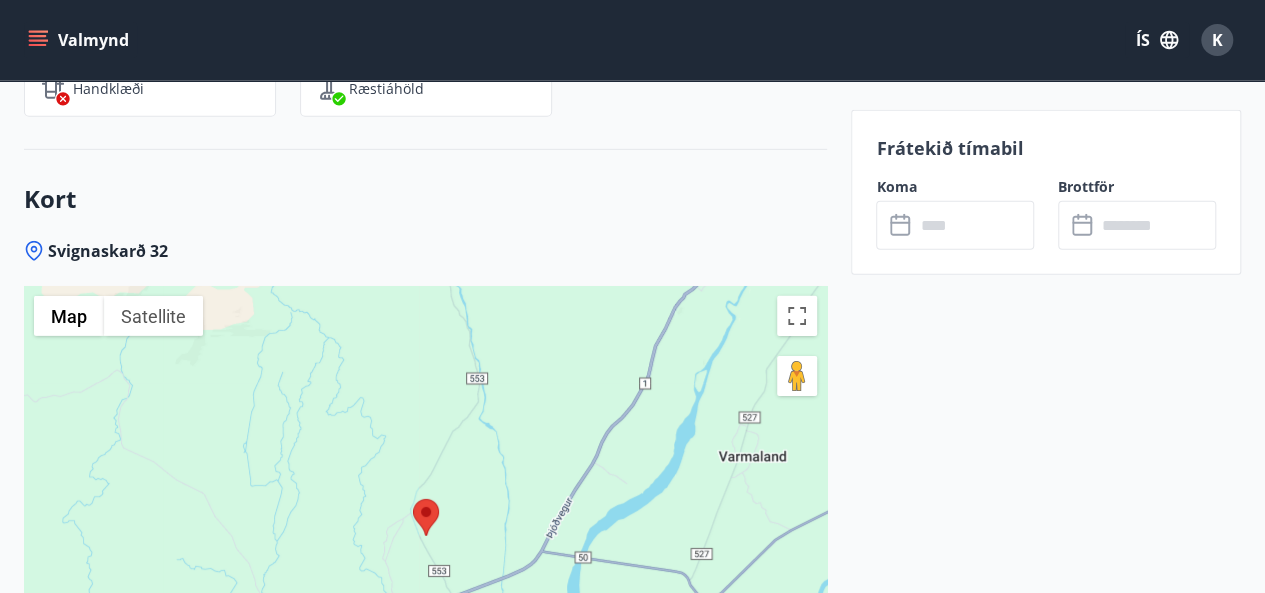 drag, startPoint x: 1254, startPoint y: 507, endPoint x: 1258, endPoint y: 519, distance: 12.649111 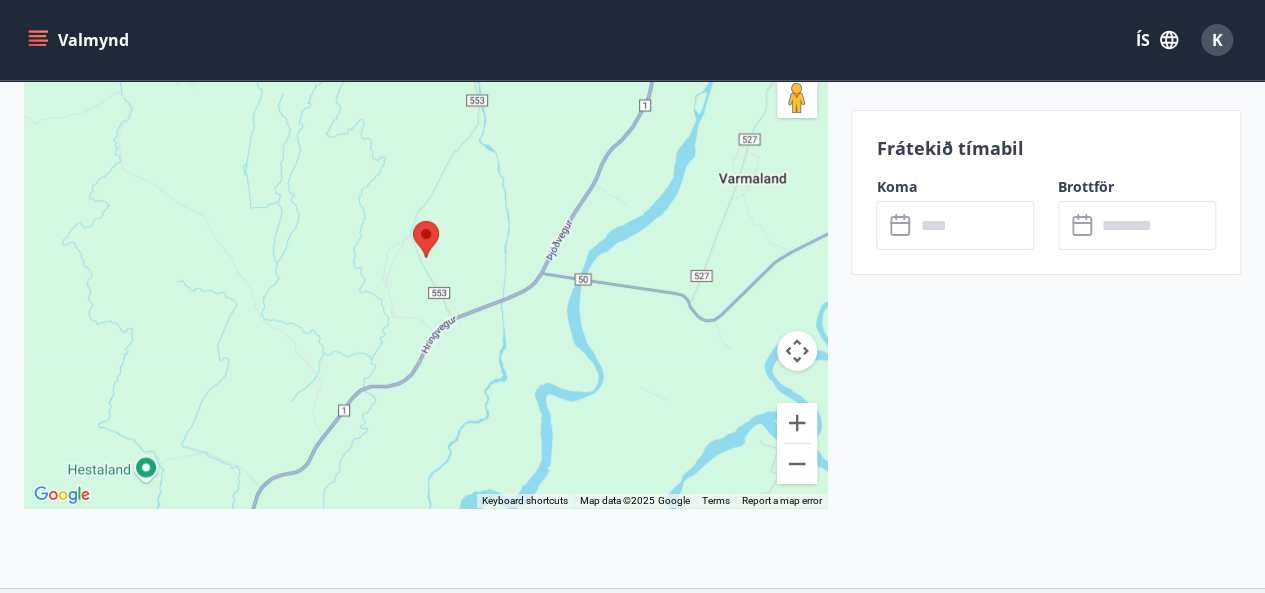 scroll, scrollTop: 3292, scrollLeft: 0, axis: vertical 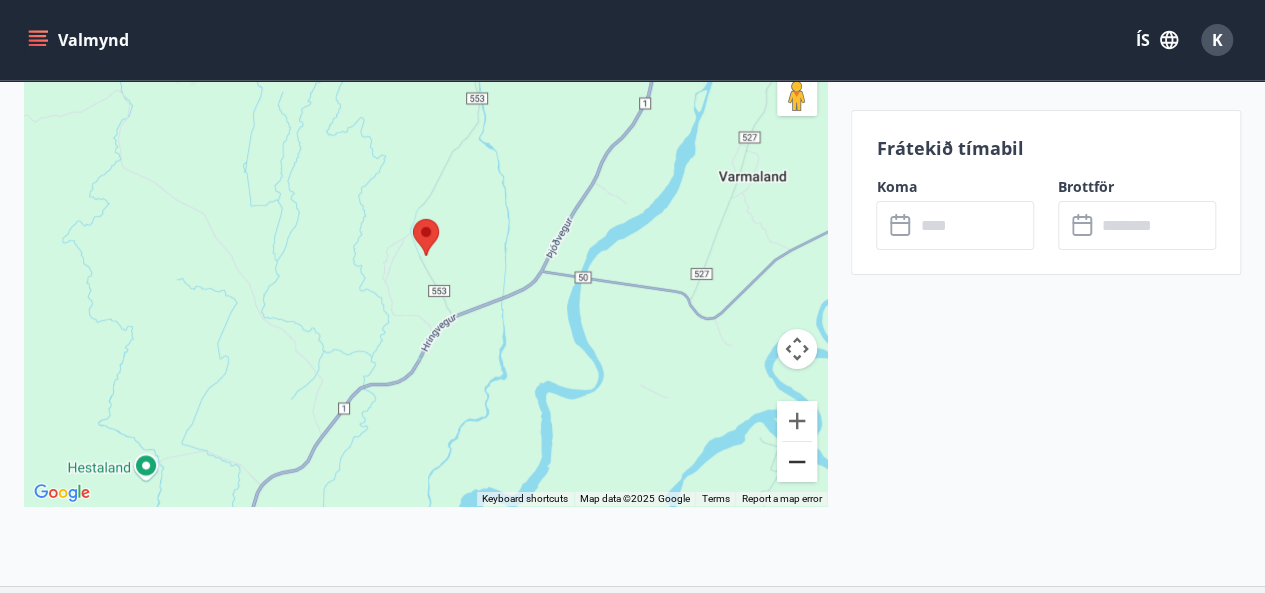 click at bounding box center [797, 462] 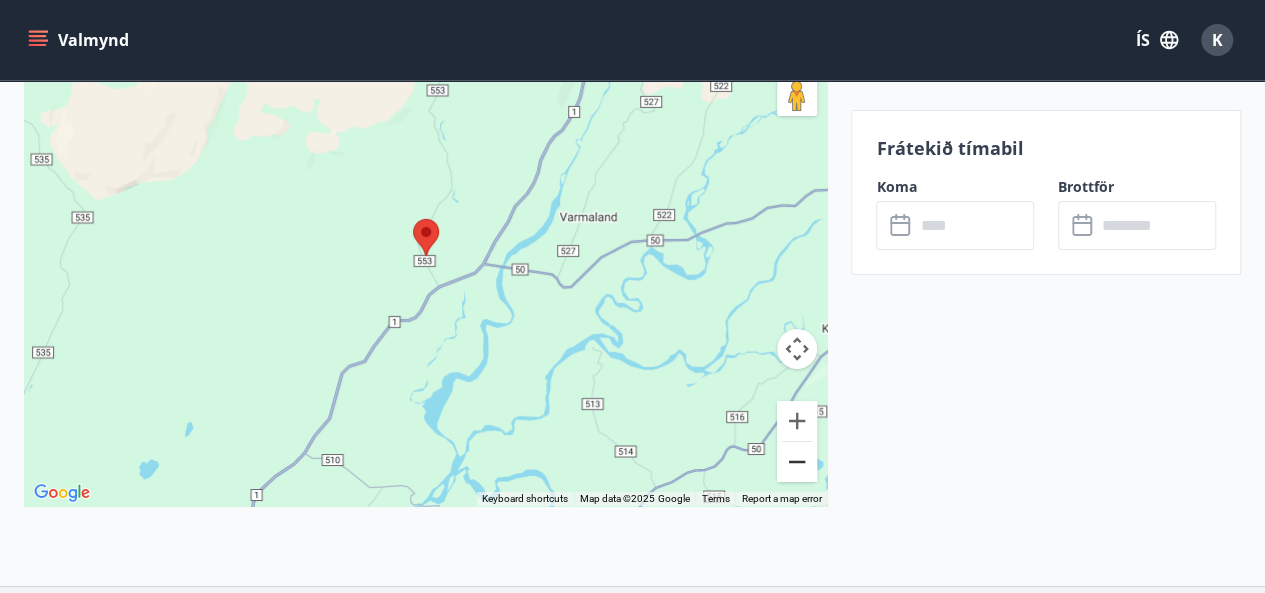 click at bounding box center [797, 462] 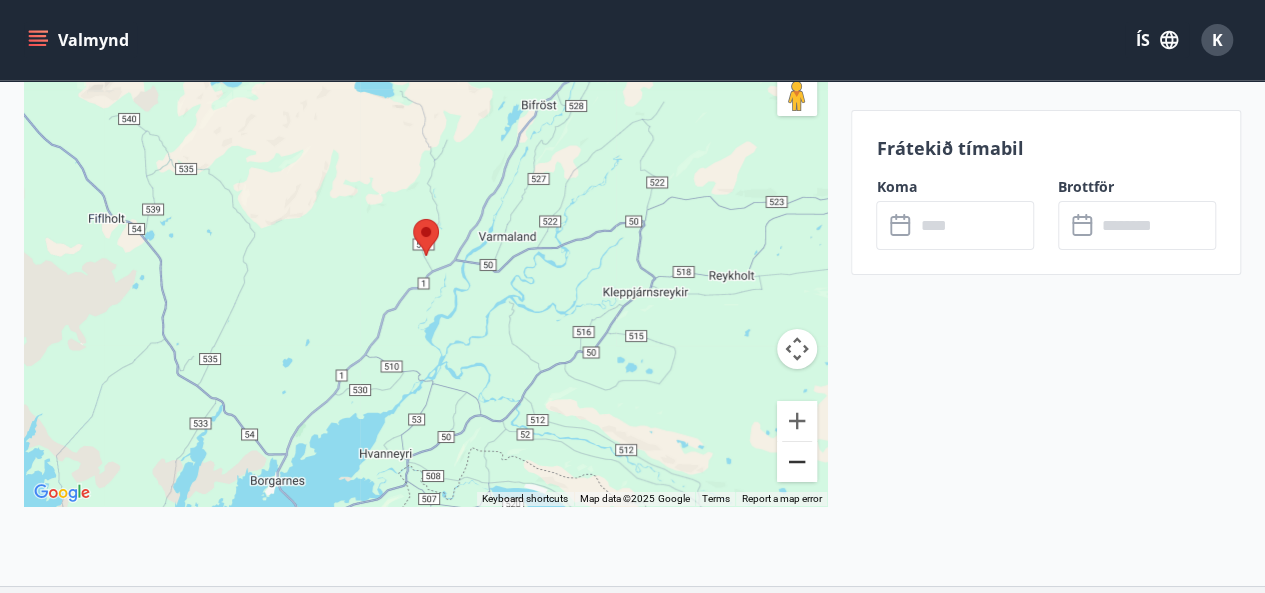 click at bounding box center [797, 462] 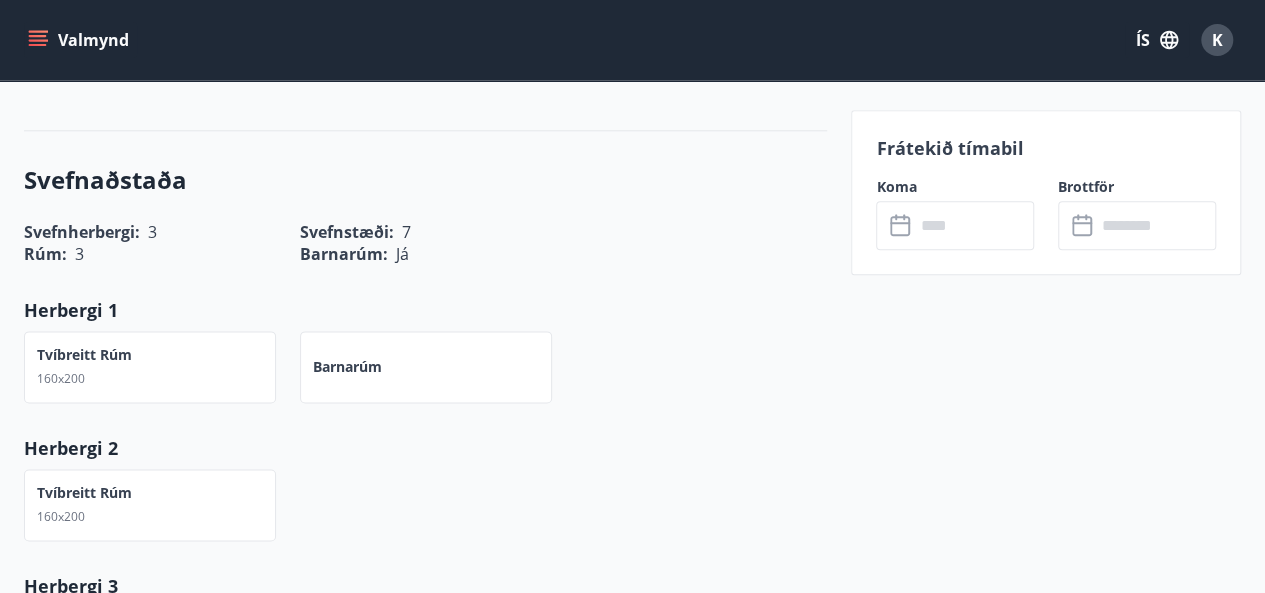 scroll, scrollTop: 865, scrollLeft: 0, axis: vertical 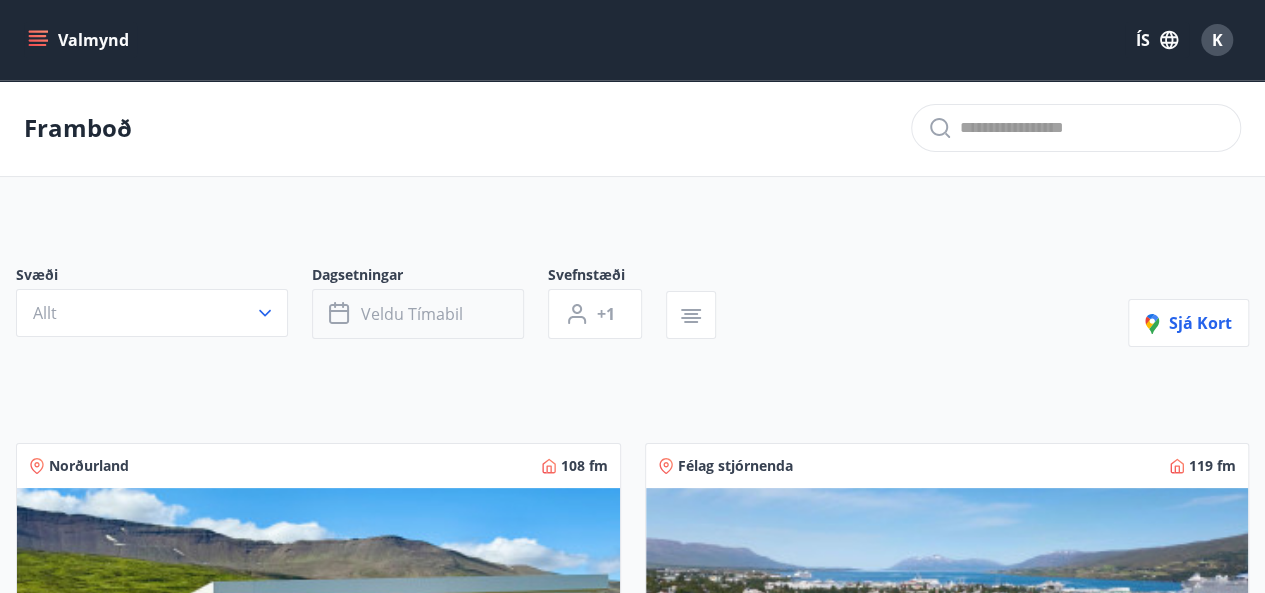click on "Veldu tímabil" at bounding box center (412, 314) 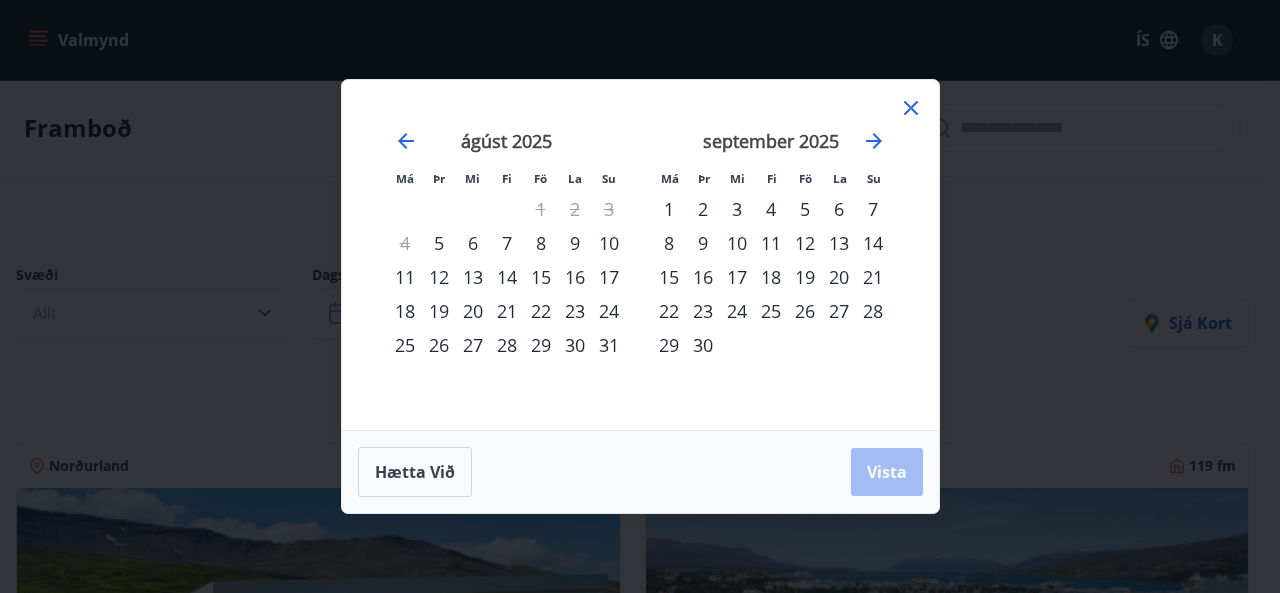 click on "29" at bounding box center [541, 345] 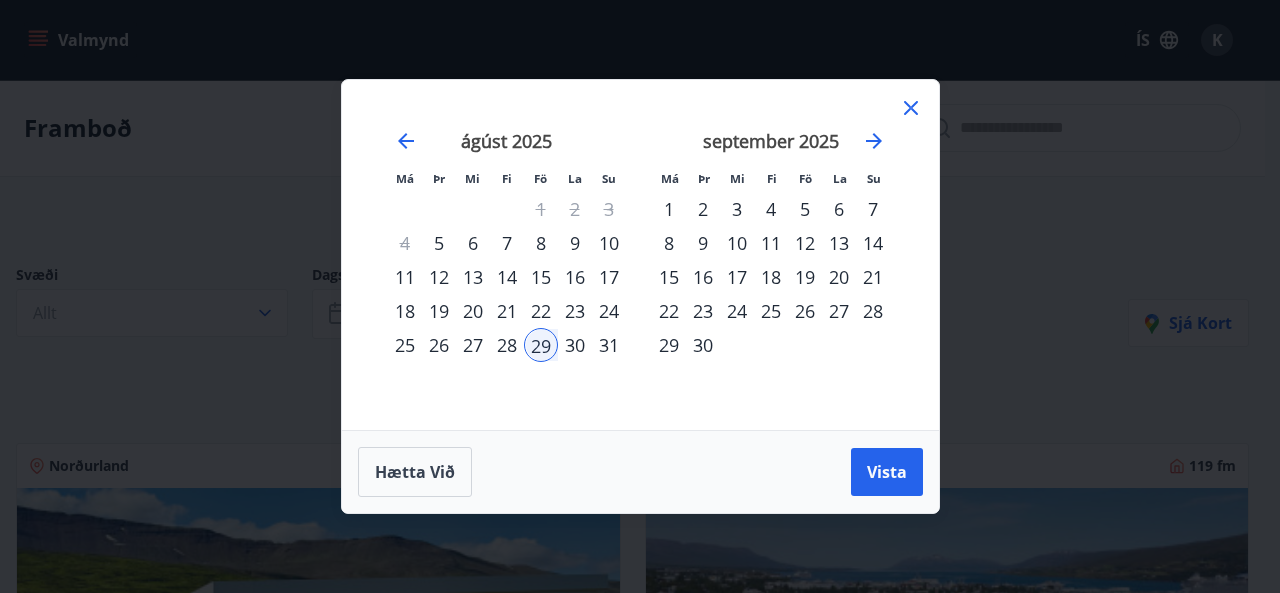 click on "5" at bounding box center [805, 209] 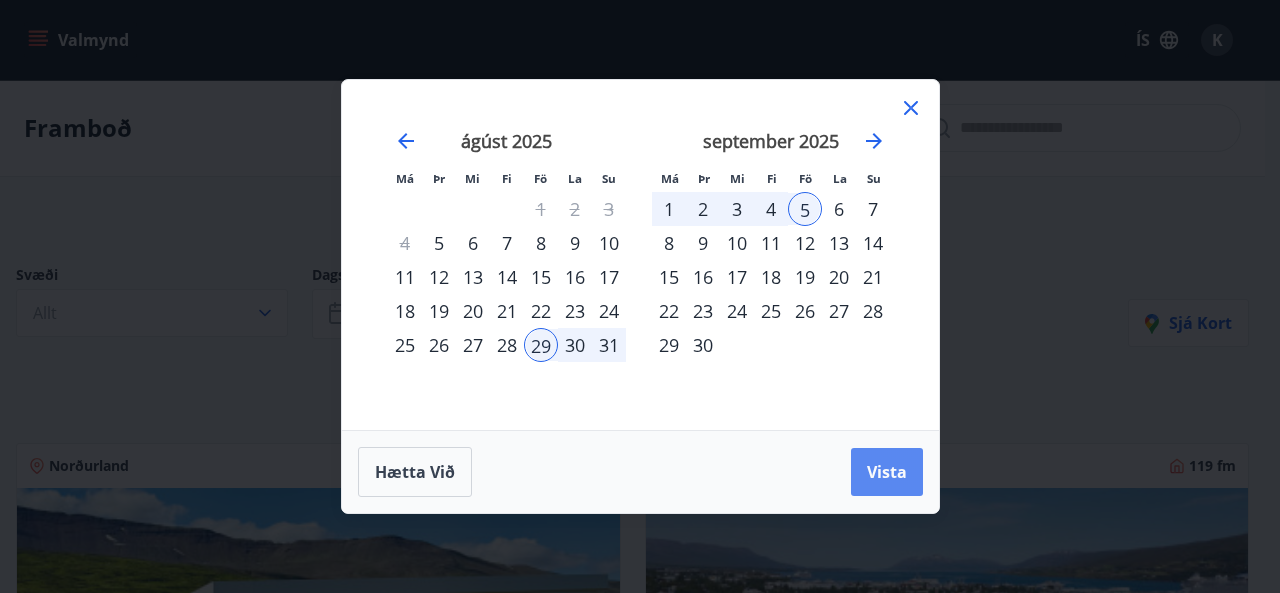 click on "Vista" at bounding box center (887, 472) 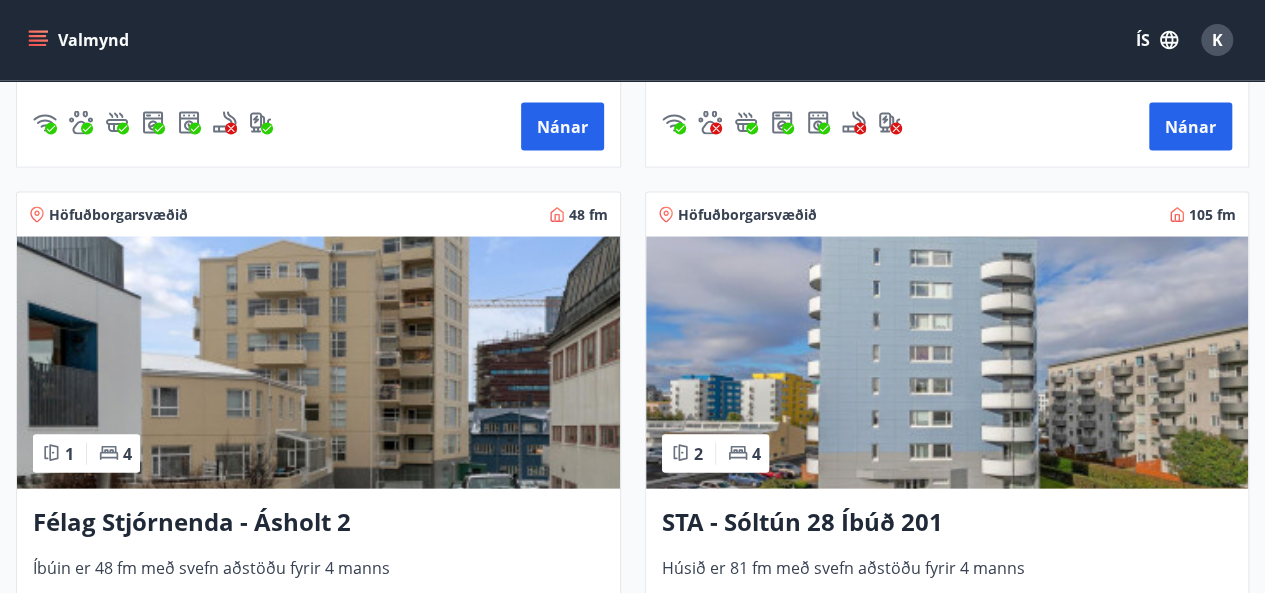 scroll, scrollTop: 1774, scrollLeft: 0, axis: vertical 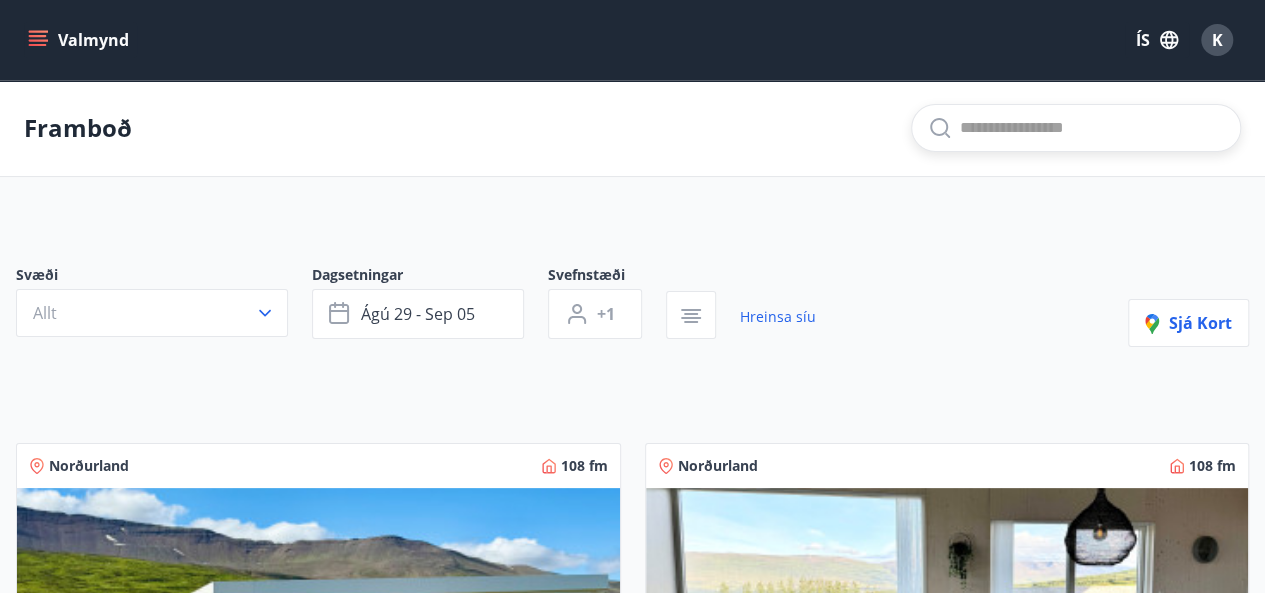 click at bounding box center [1092, 128] 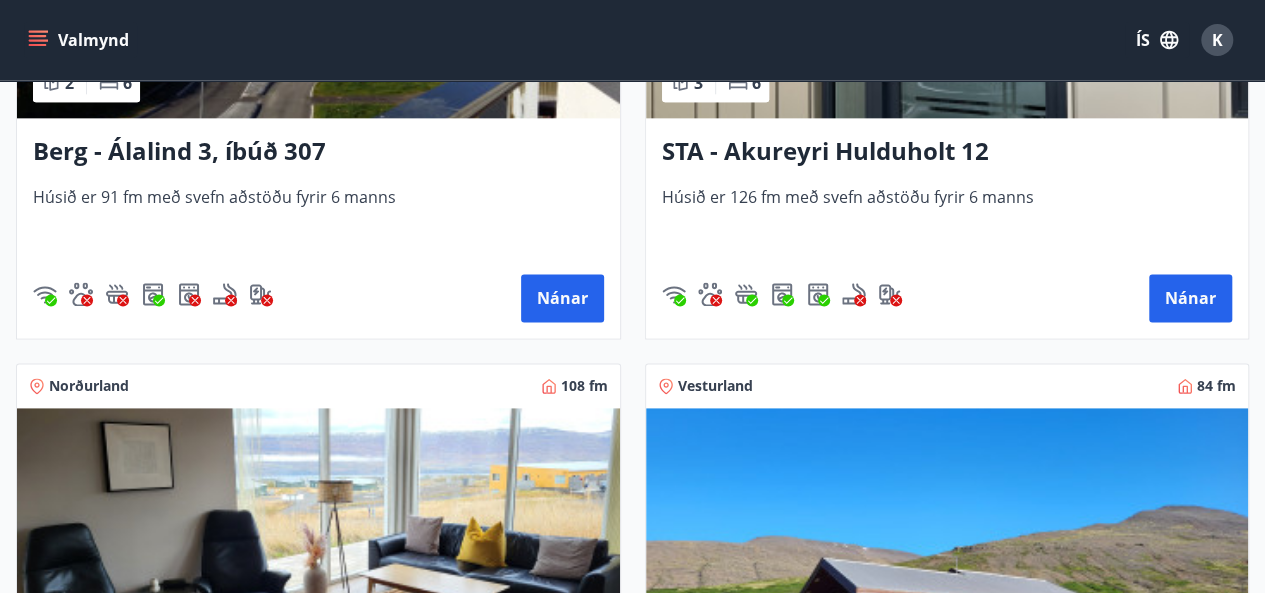 scroll, scrollTop: 0, scrollLeft: 0, axis: both 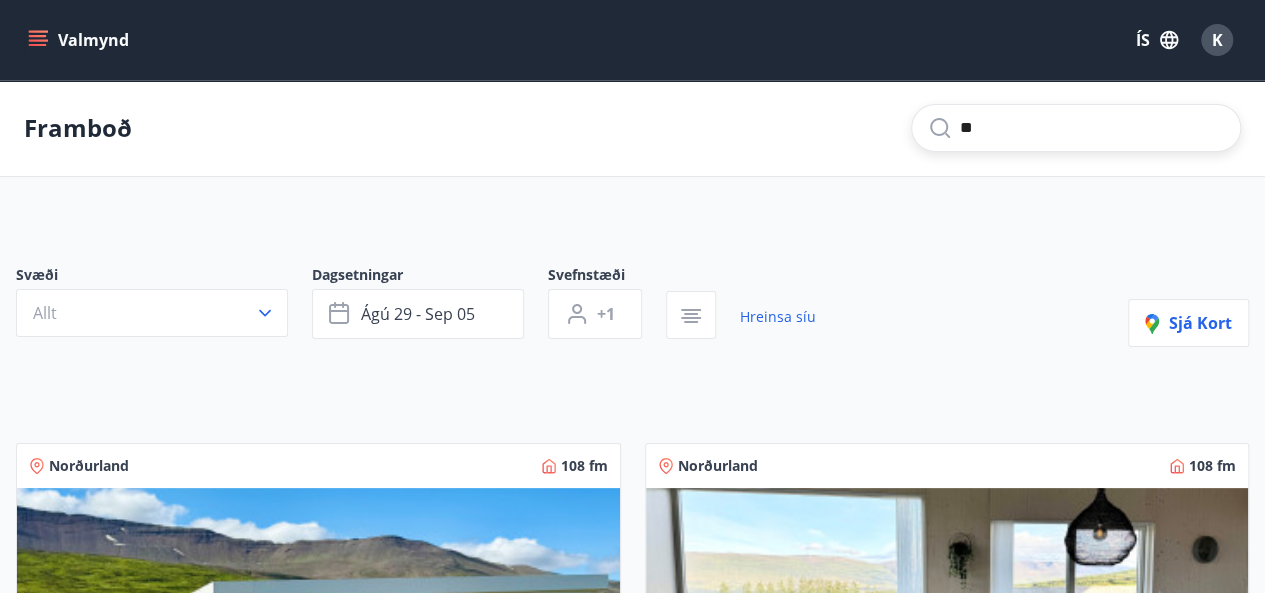 click on "**" at bounding box center (1092, 128) 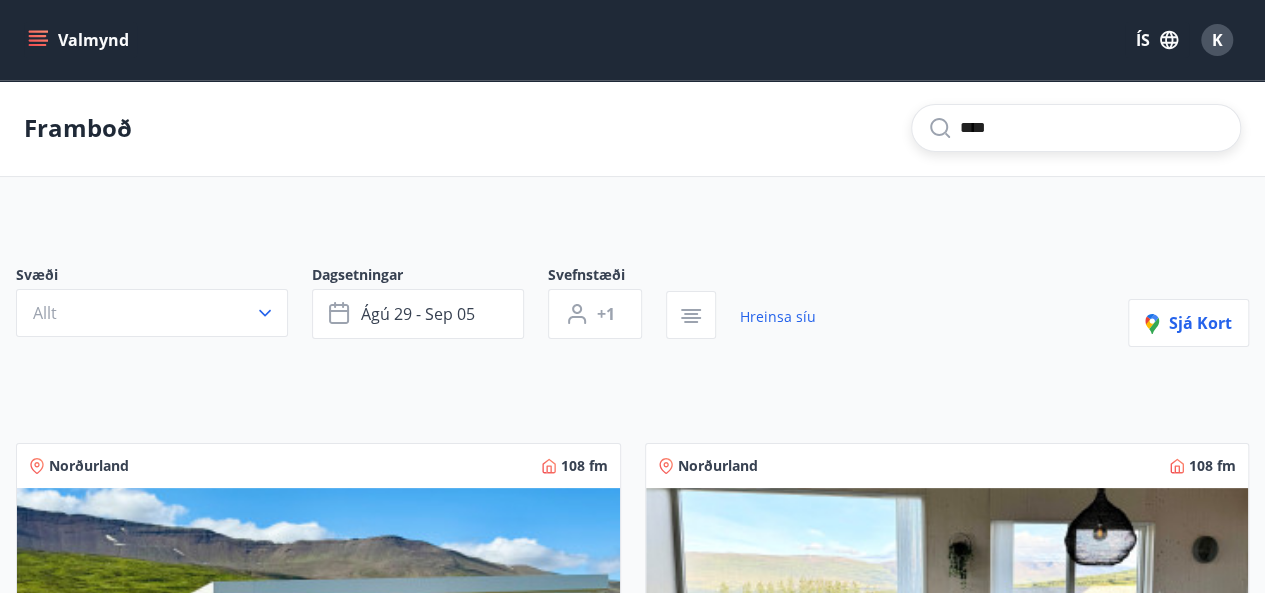 click on "****" at bounding box center [1092, 128] 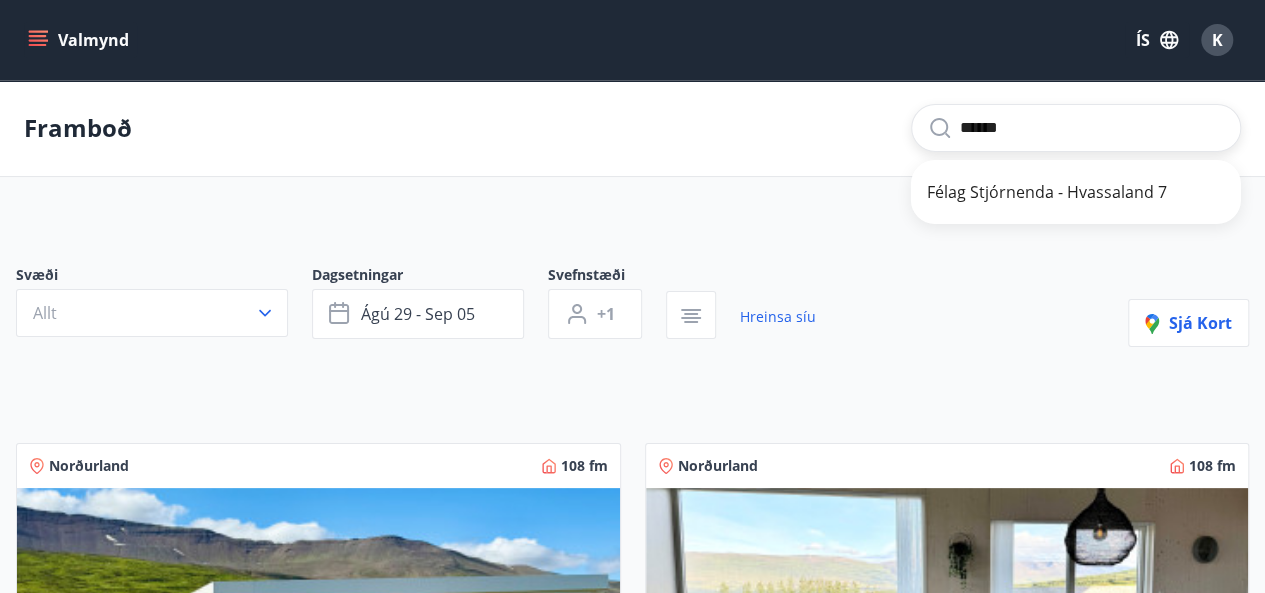 type on "******" 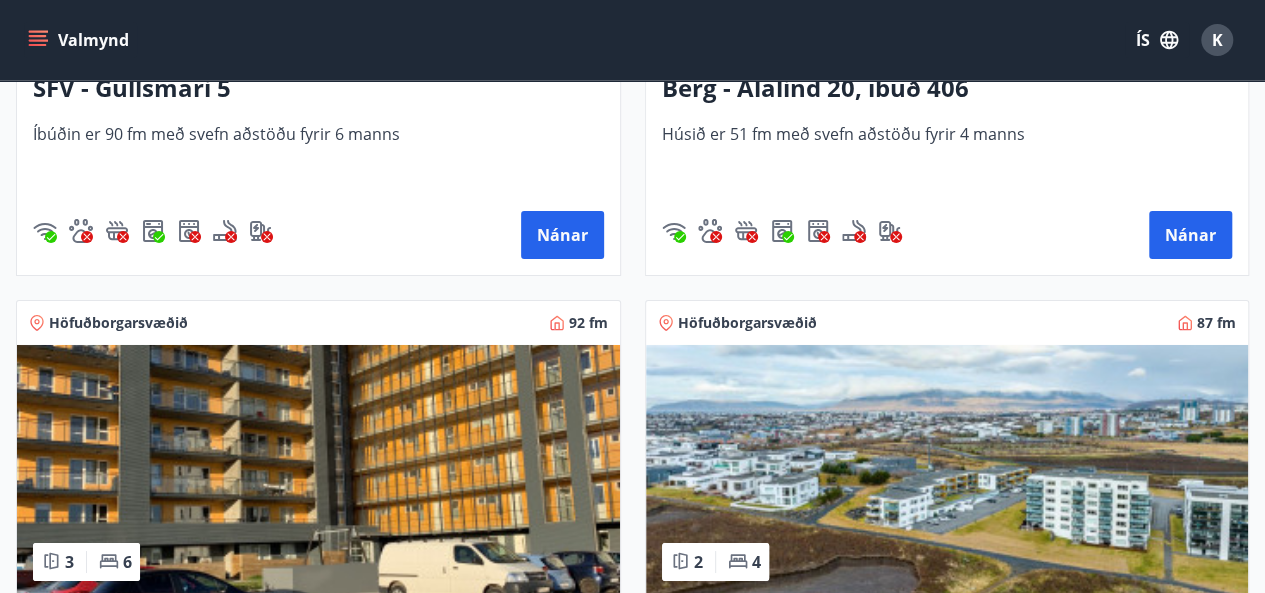scroll, scrollTop: 3400, scrollLeft: 0, axis: vertical 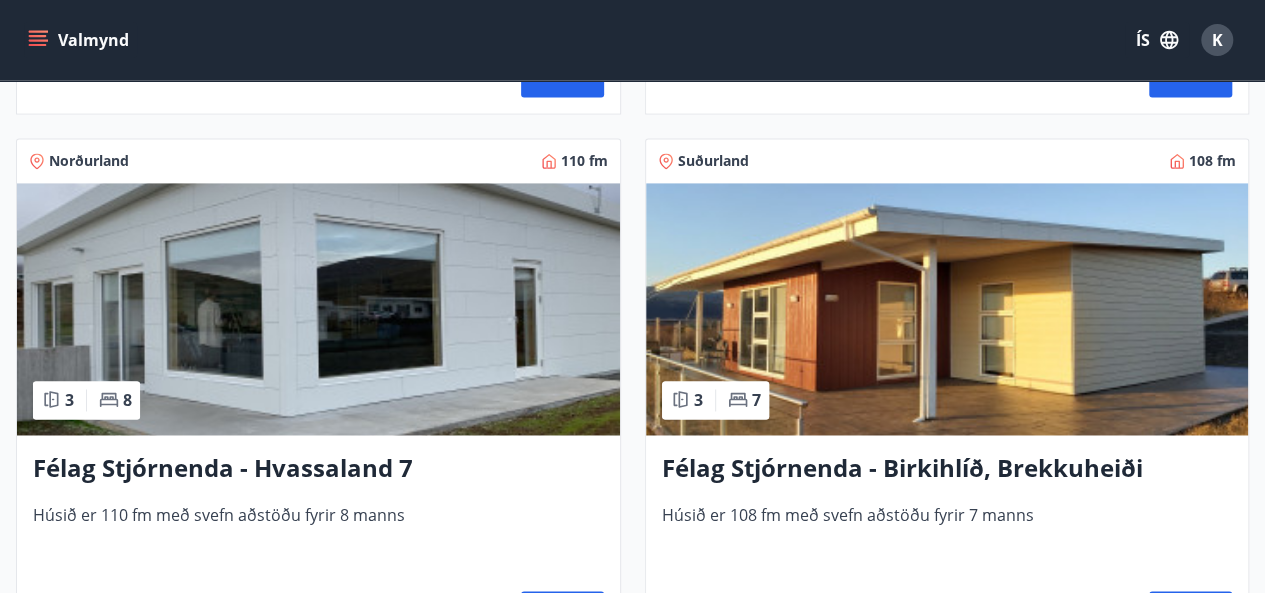 click on "Félag Stjórnenda - Hvassaland 7 Húsið er 110 fm með svefn aðstöðu fyrir 8 manns Nánar" at bounding box center [318, 545] 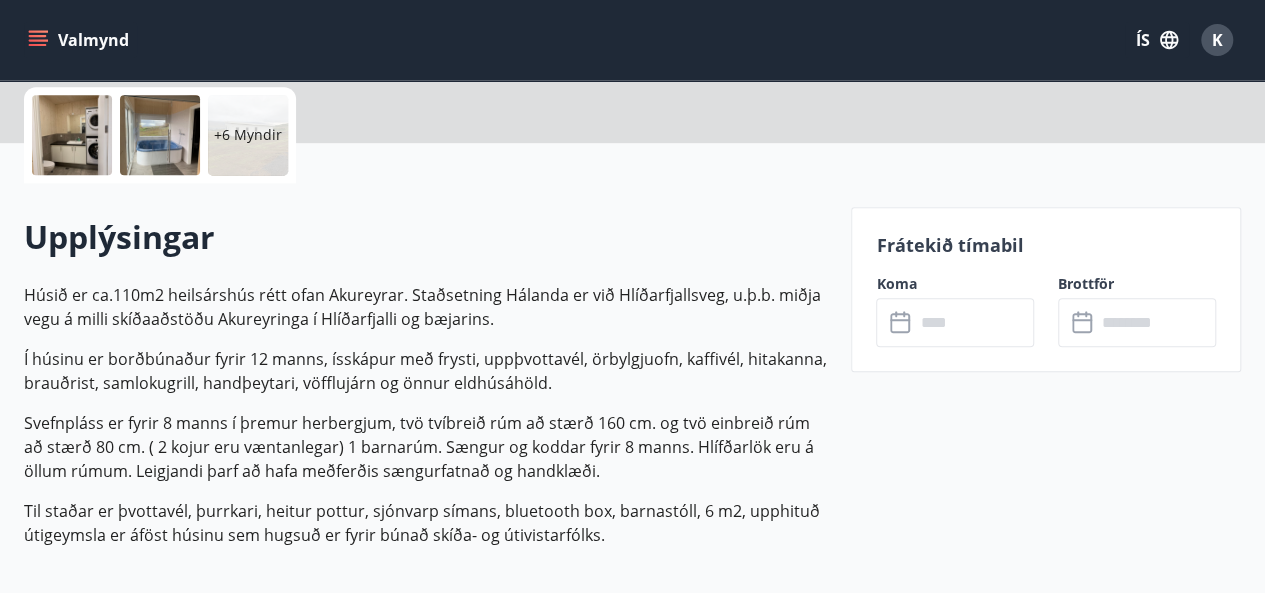 scroll, scrollTop: 0, scrollLeft: 0, axis: both 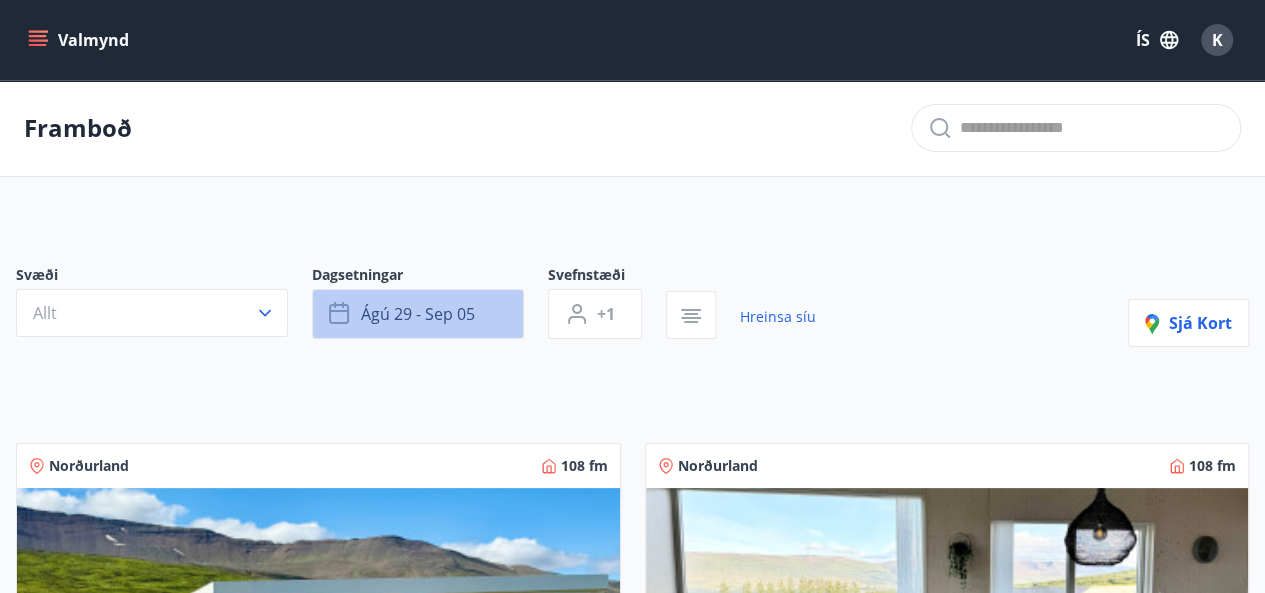 click on "ágú 29 - sep 05" at bounding box center (418, 314) 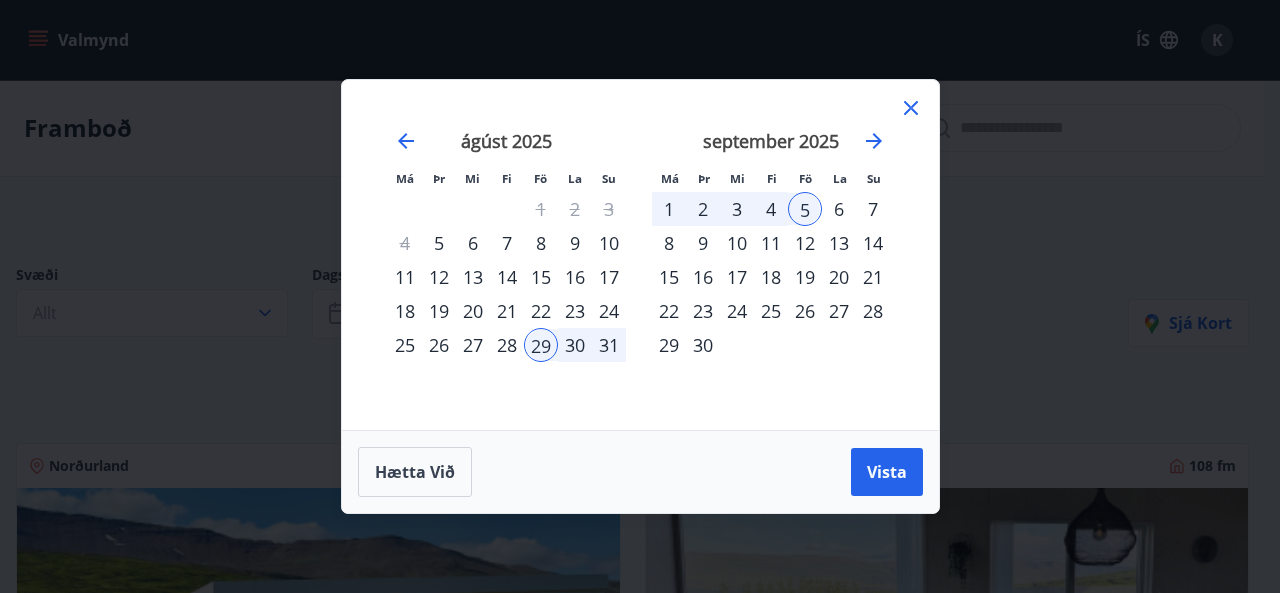 click 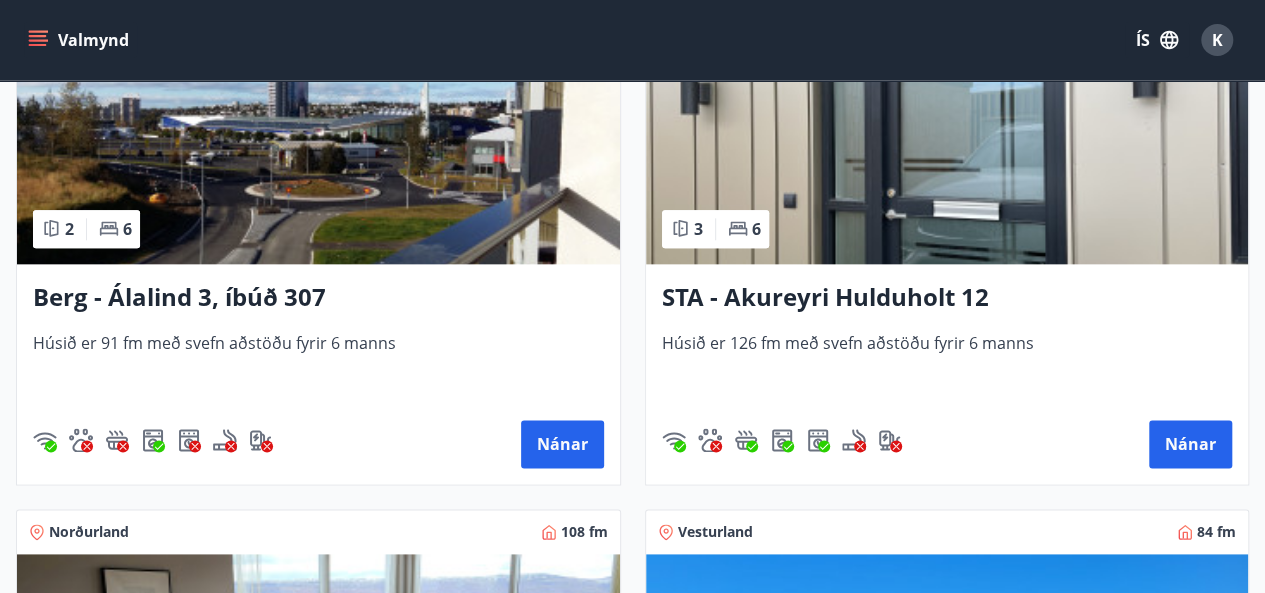 scroll, scrollTop: 0, scrollLeft: 0, axis: both 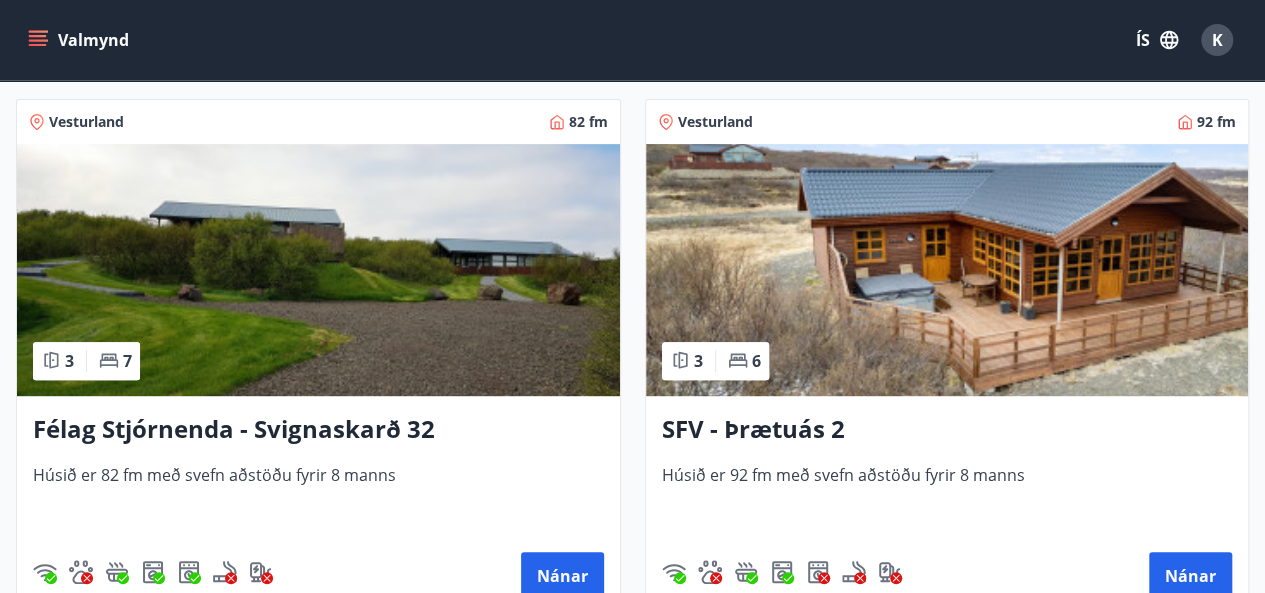 click on "Félag Stjórnenda - Svignaskarð 32 Húsið er 82 fm með svefn aðstöðu fyrir 8 manns Nánar" at bounding box center (318, 506) 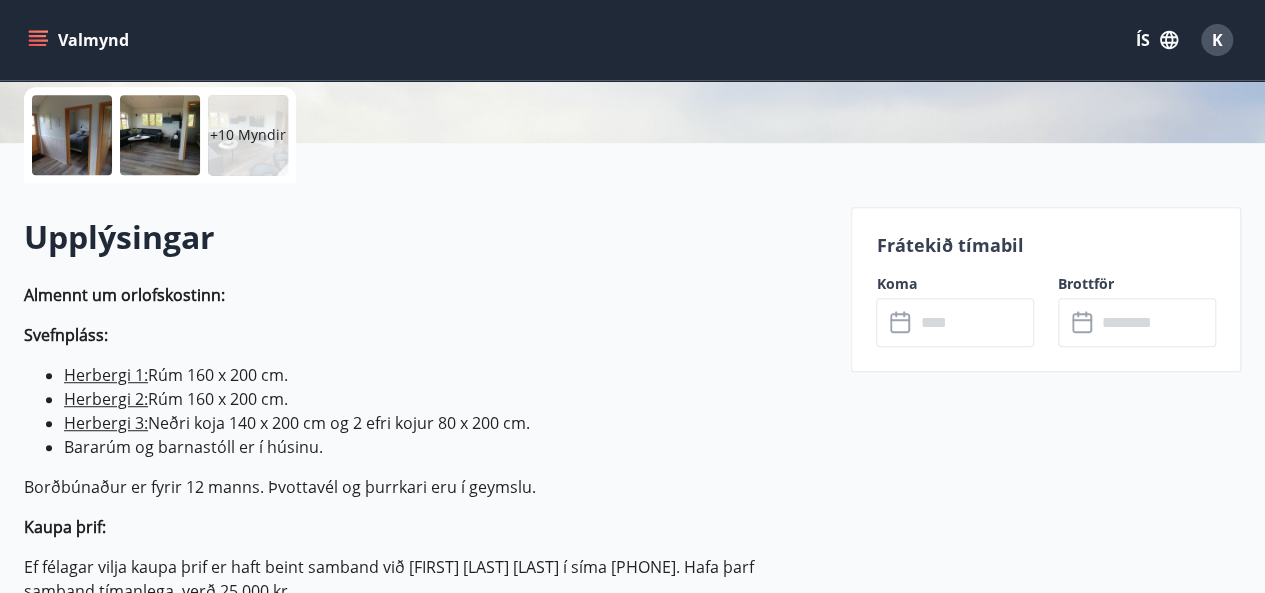 scroll, scrollTop: 0, scrollLeft: 0, axis: both 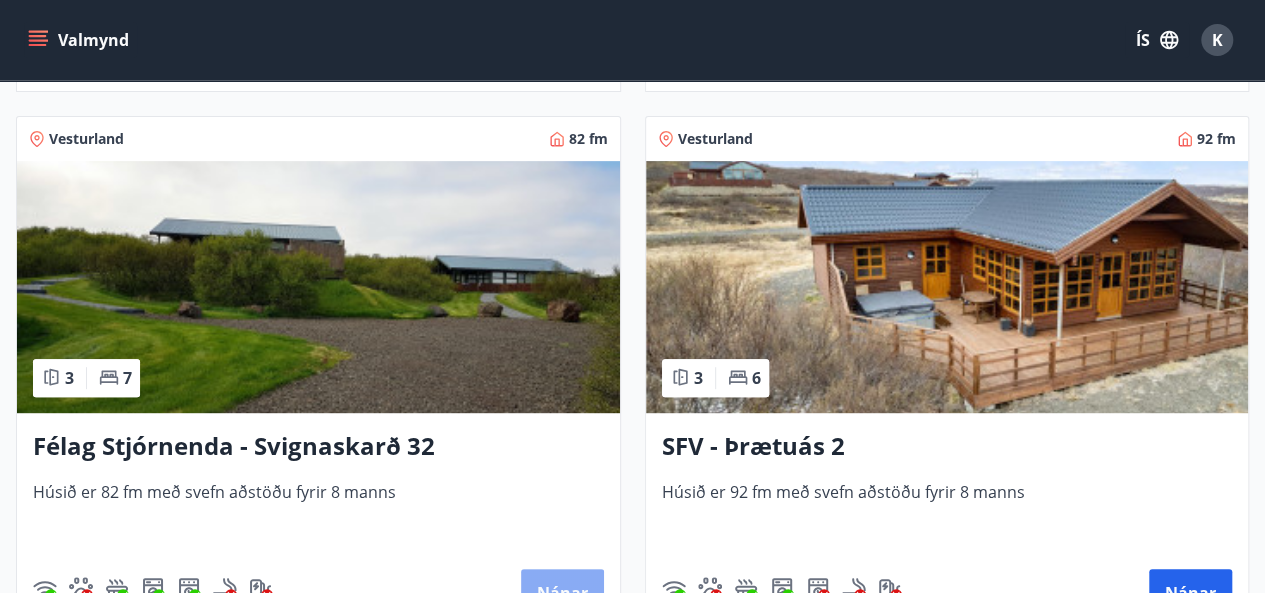 click on "Nánar" at bounding box center (562, 593) 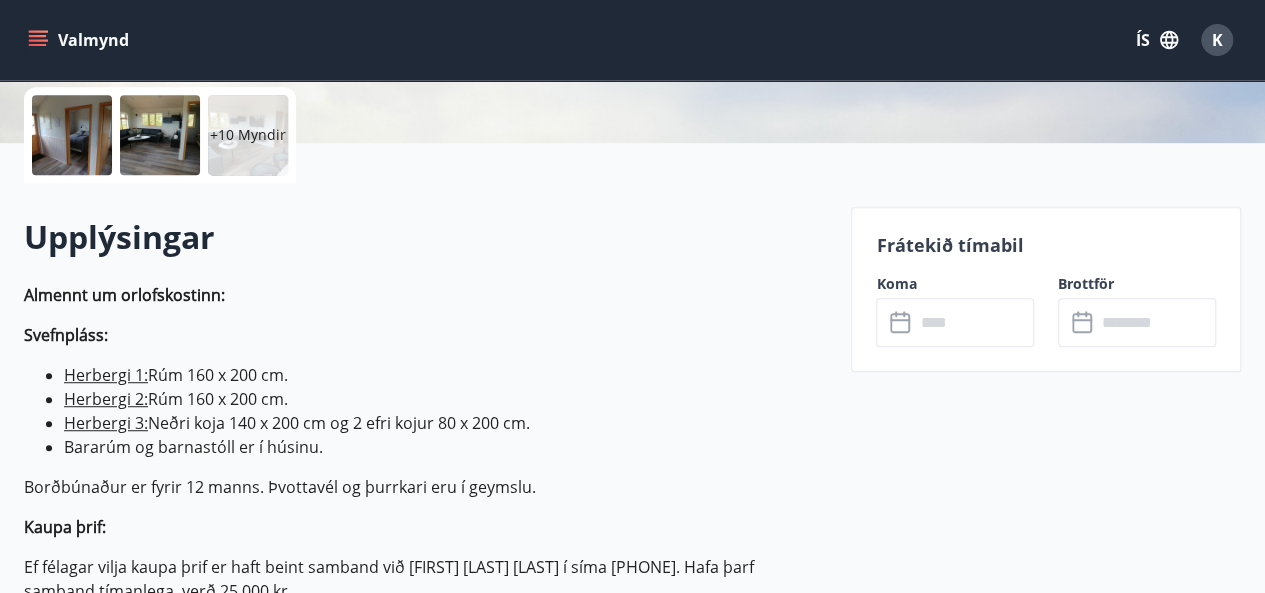 scroll, scrollTop: 0, scrollLeft: 0, axis: both 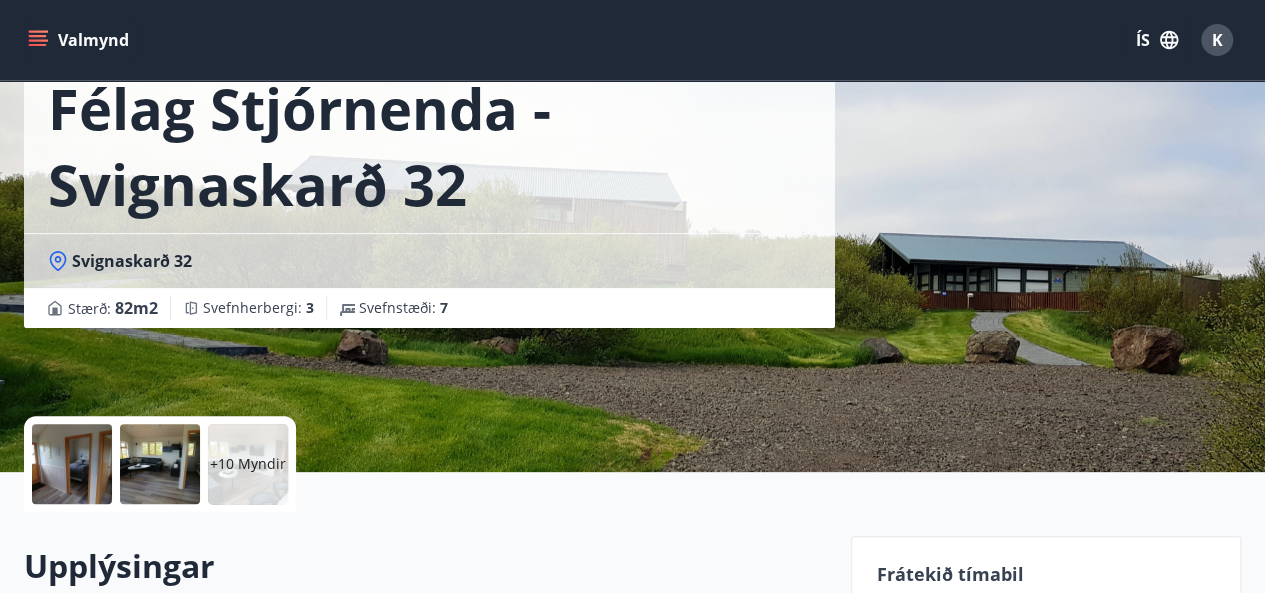 click on "+10 Myndir" at bounding box center (248, 464) 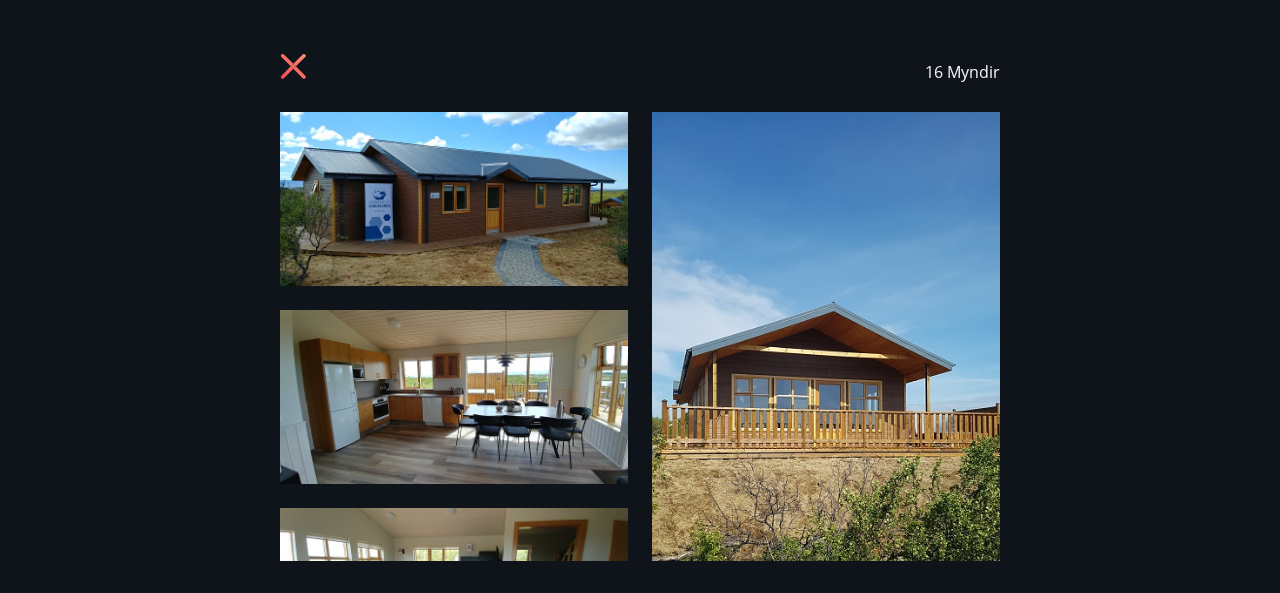 click at bounding box center [454, 199] 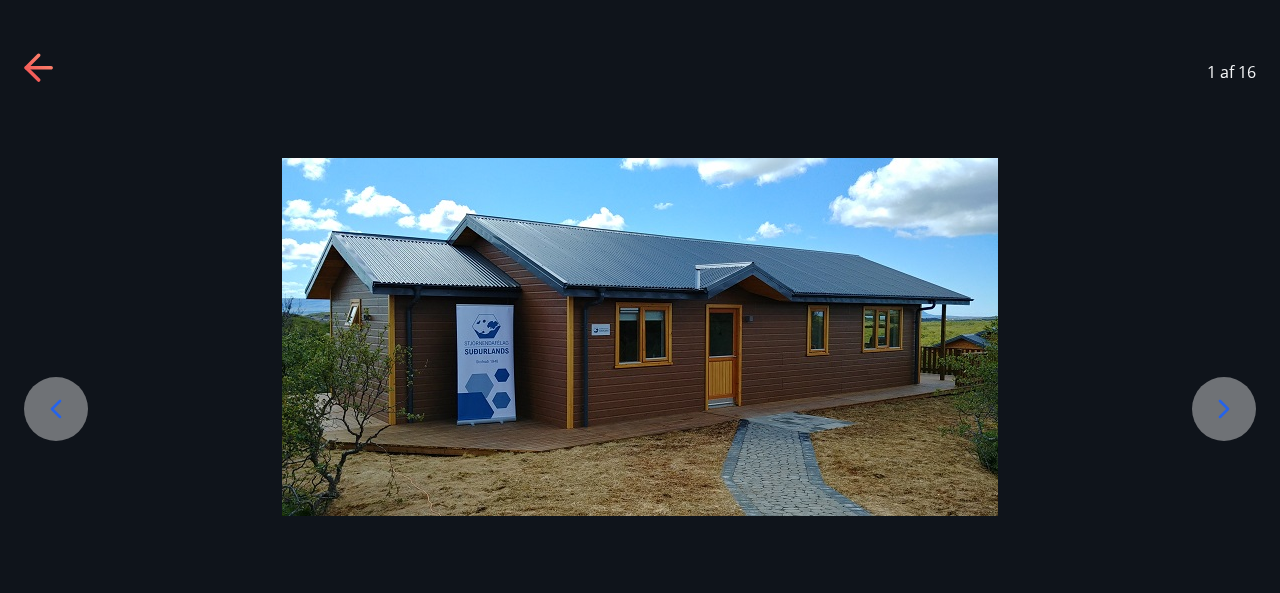 click 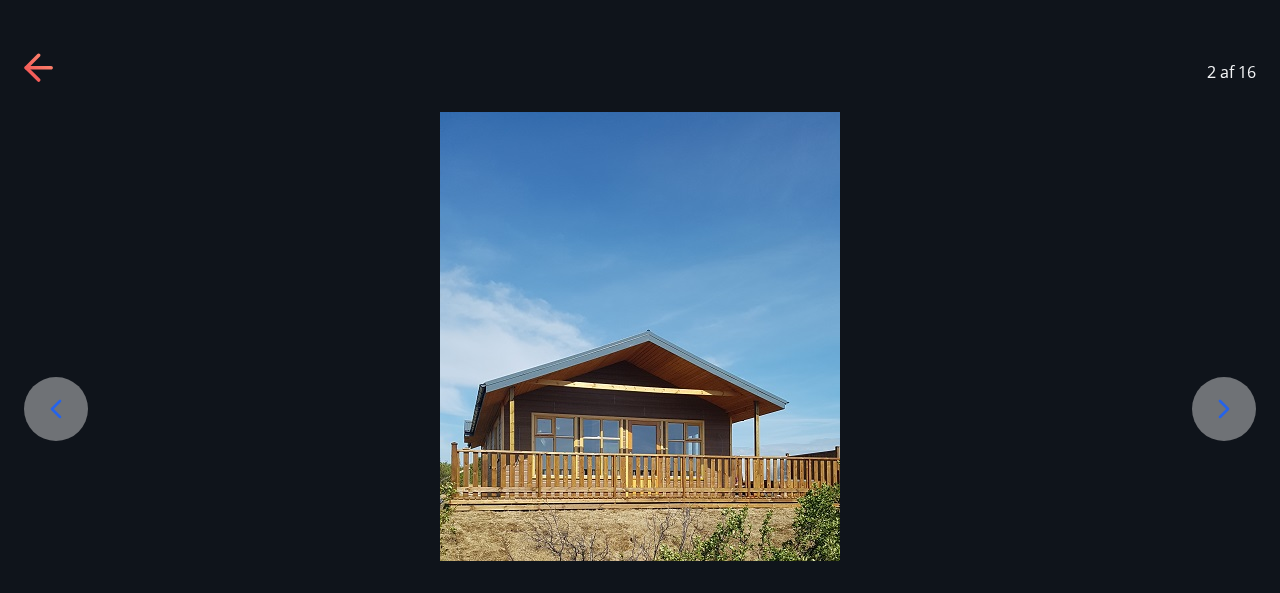click 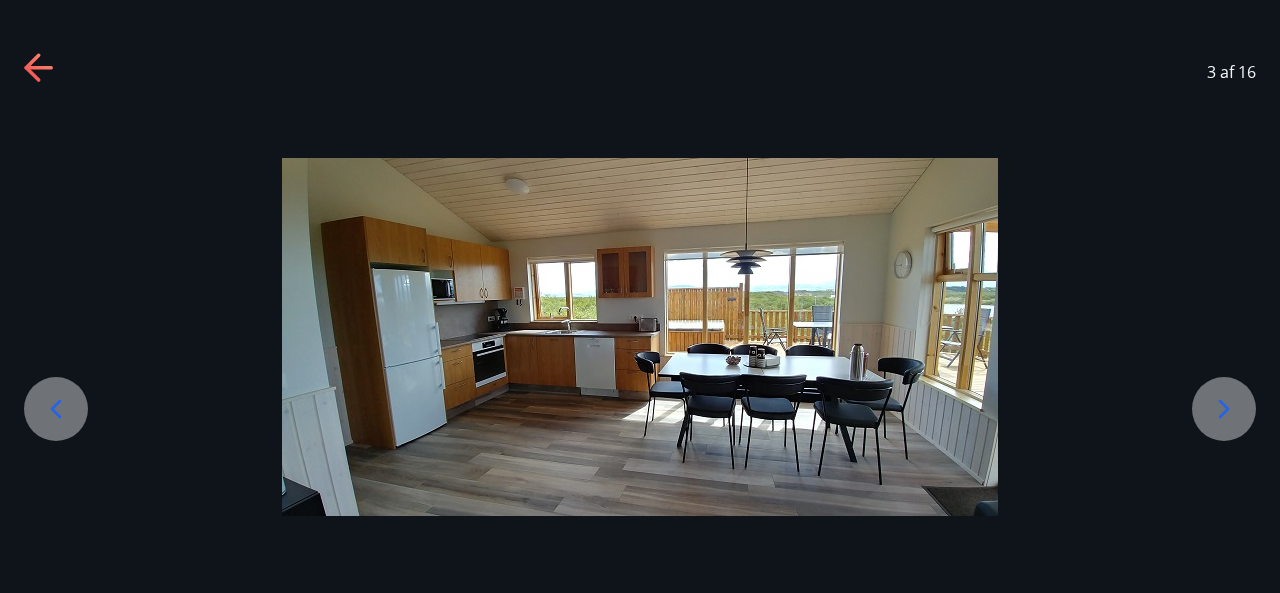 click 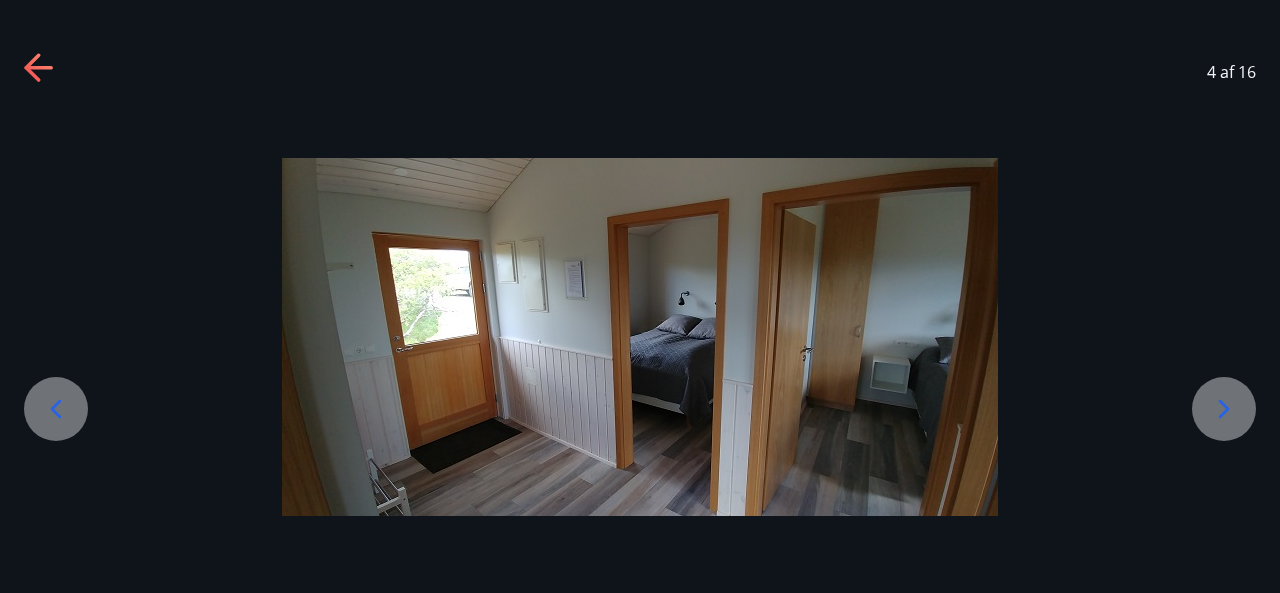 click 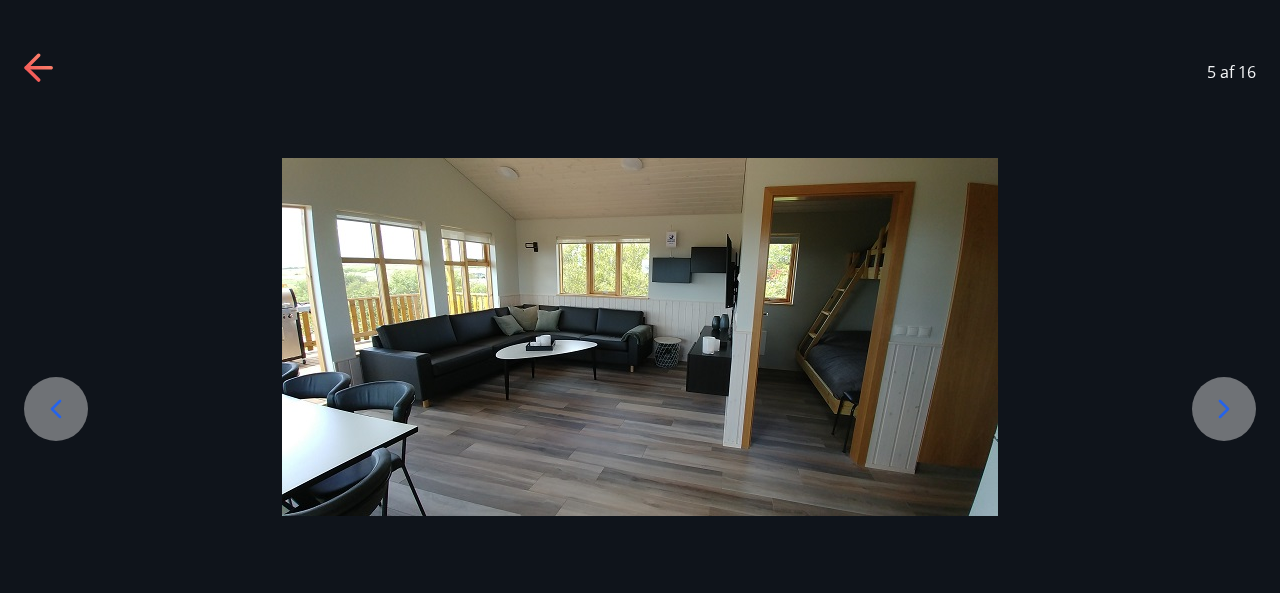 click at bounding box center (640, 337) 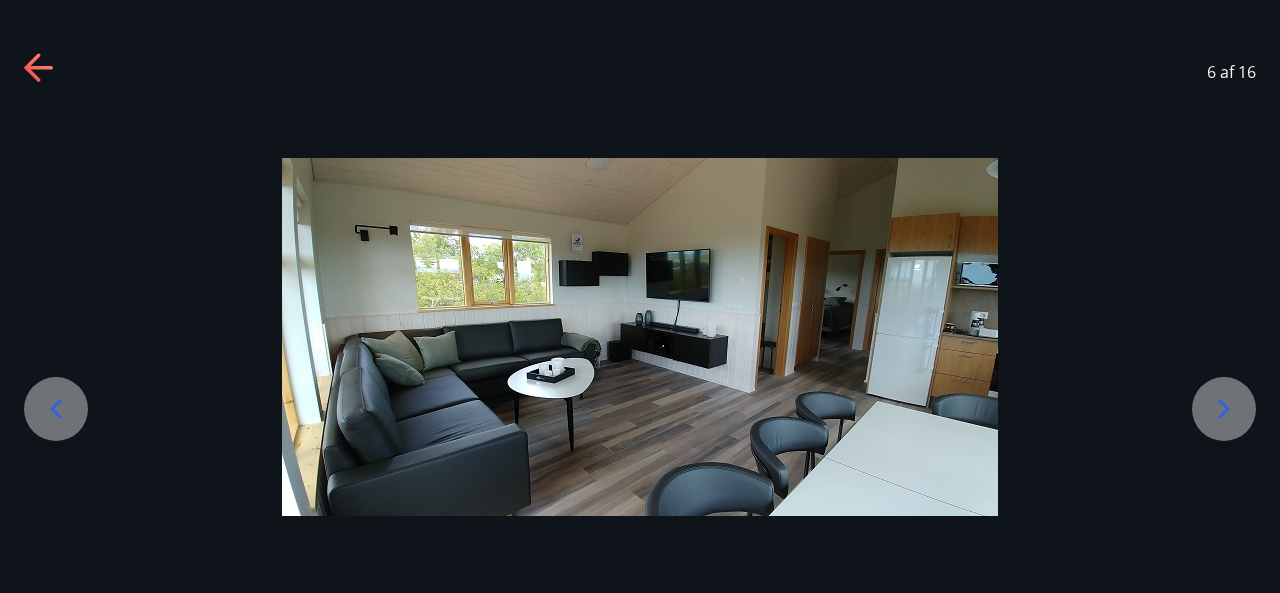 click 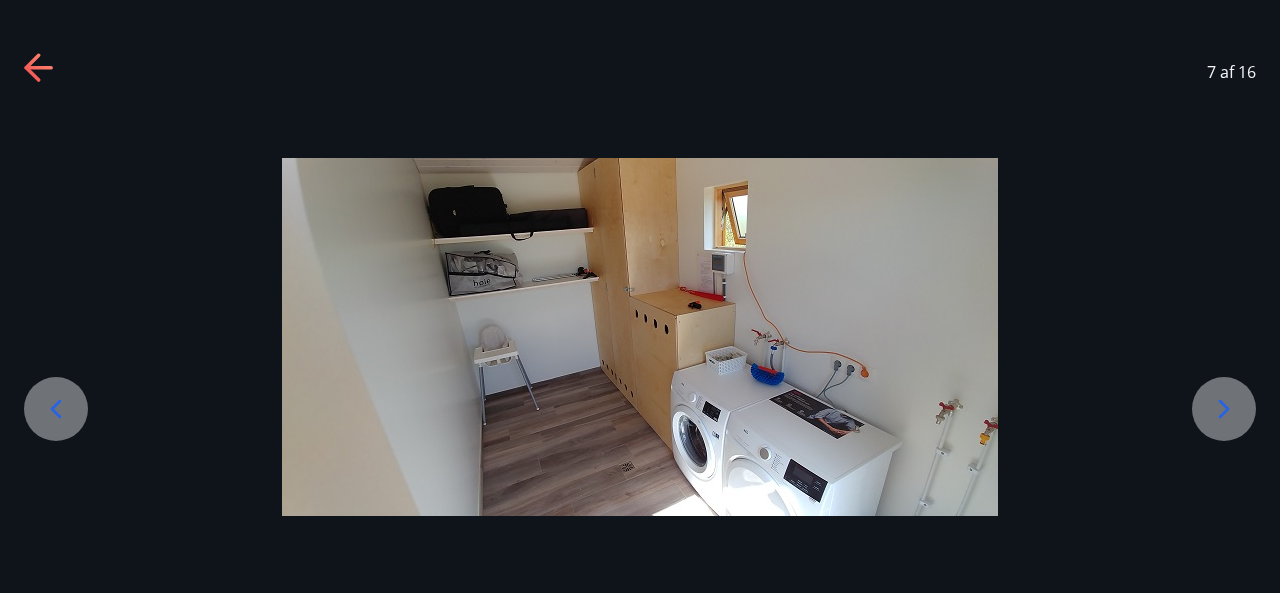 click 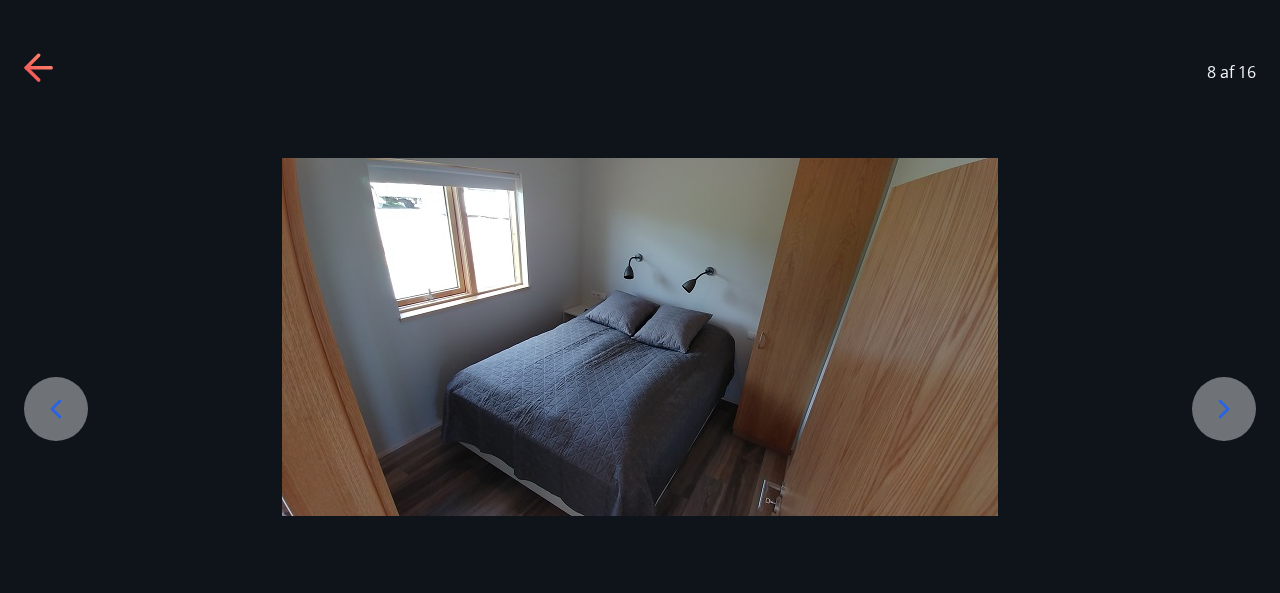 click 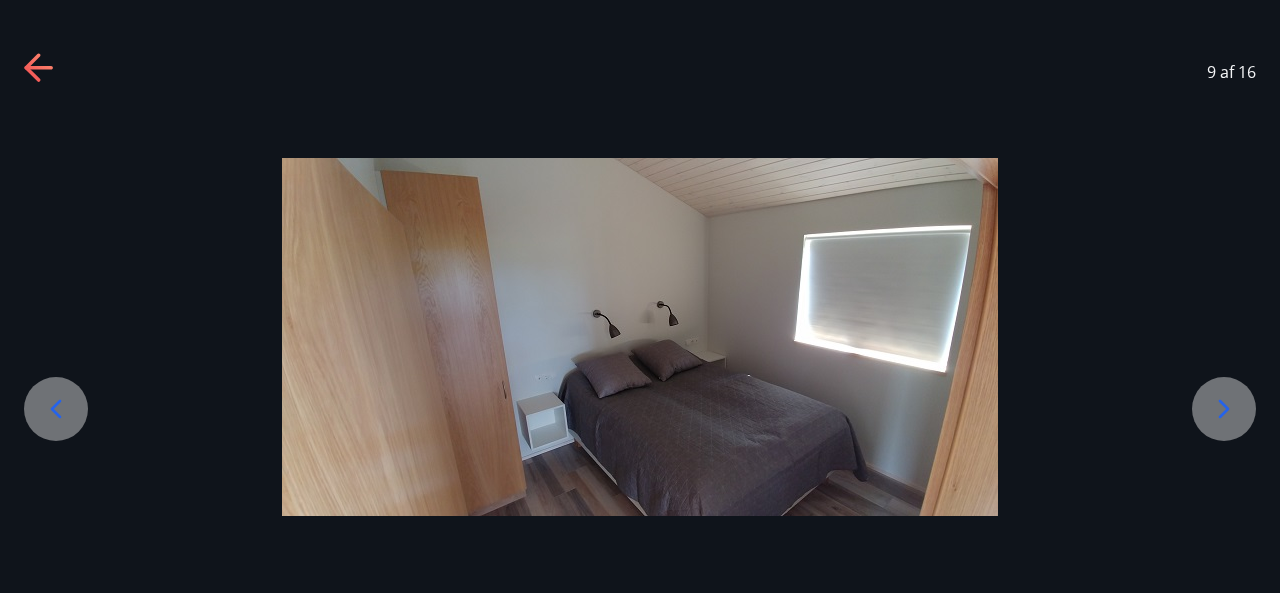 click 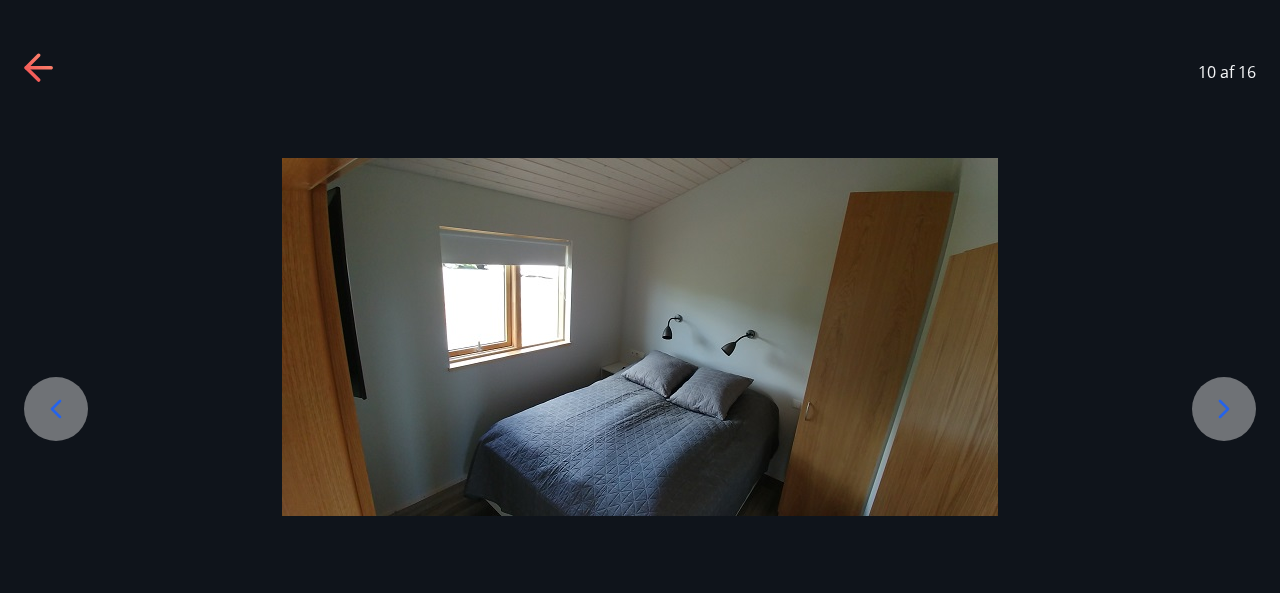 click 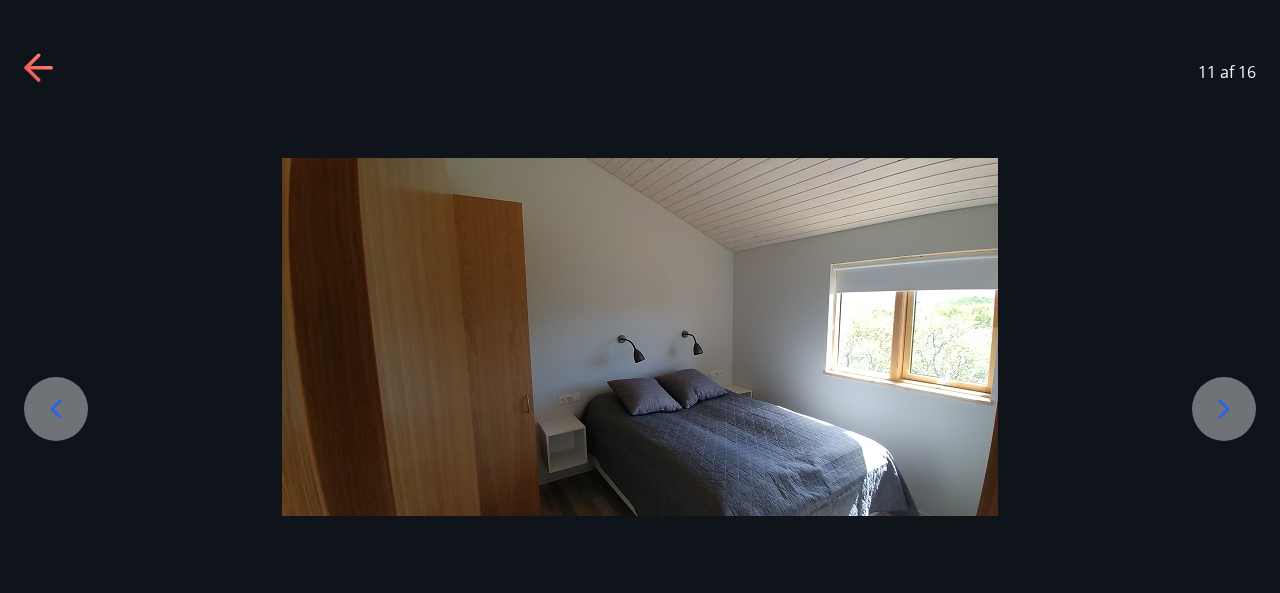 click 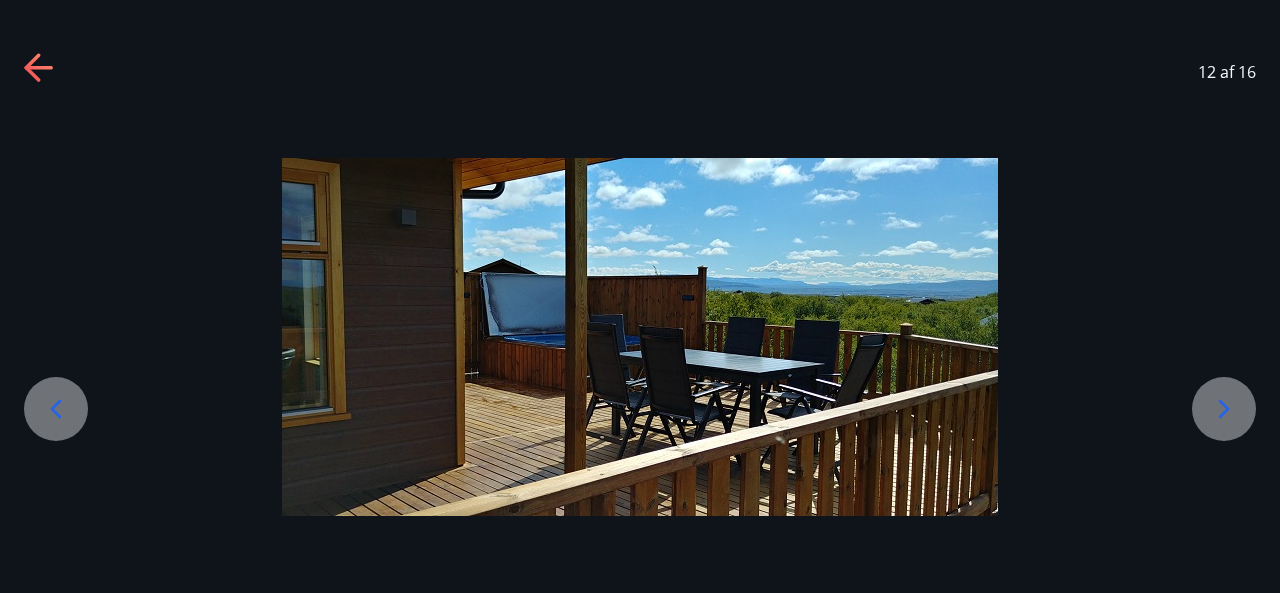 click 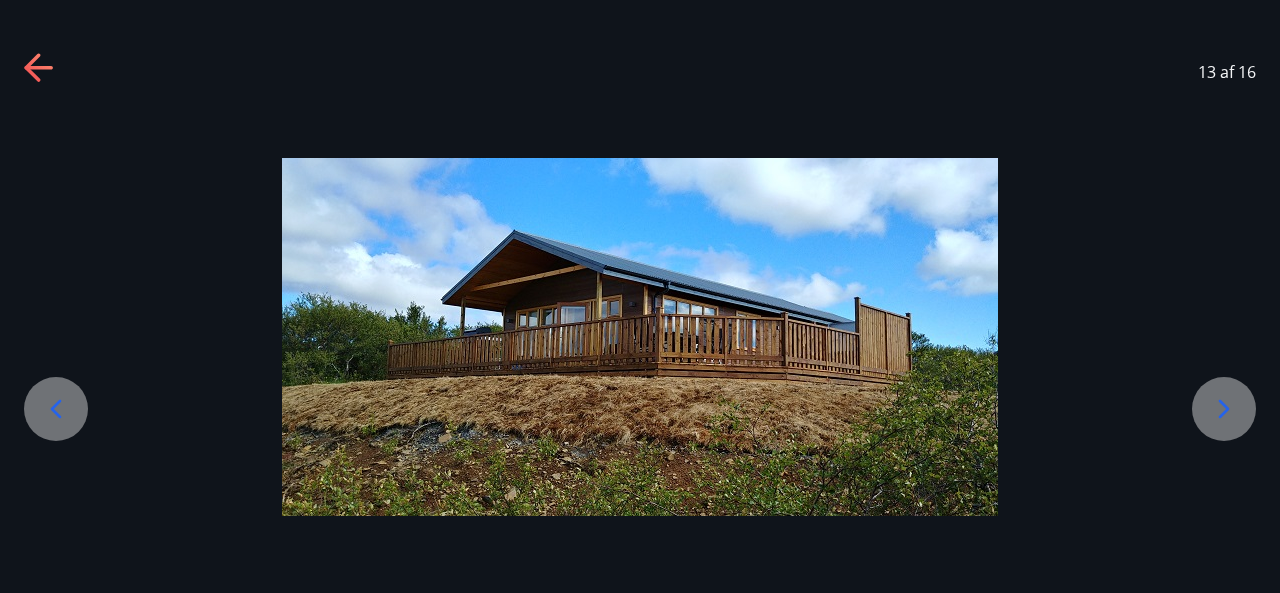 click 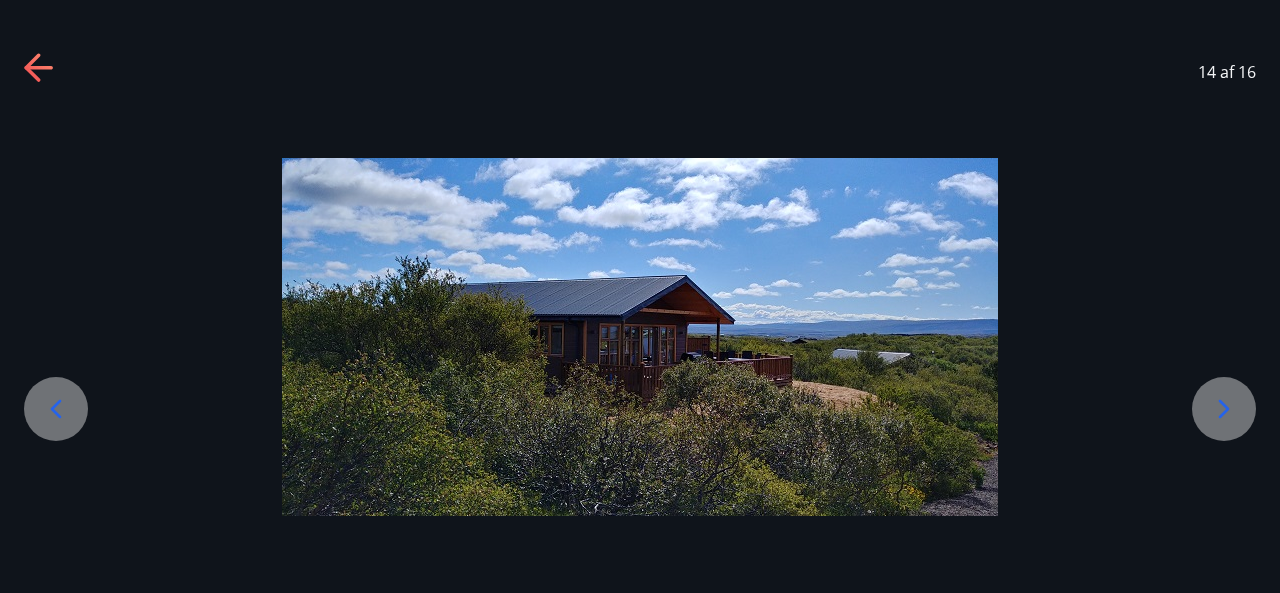 click 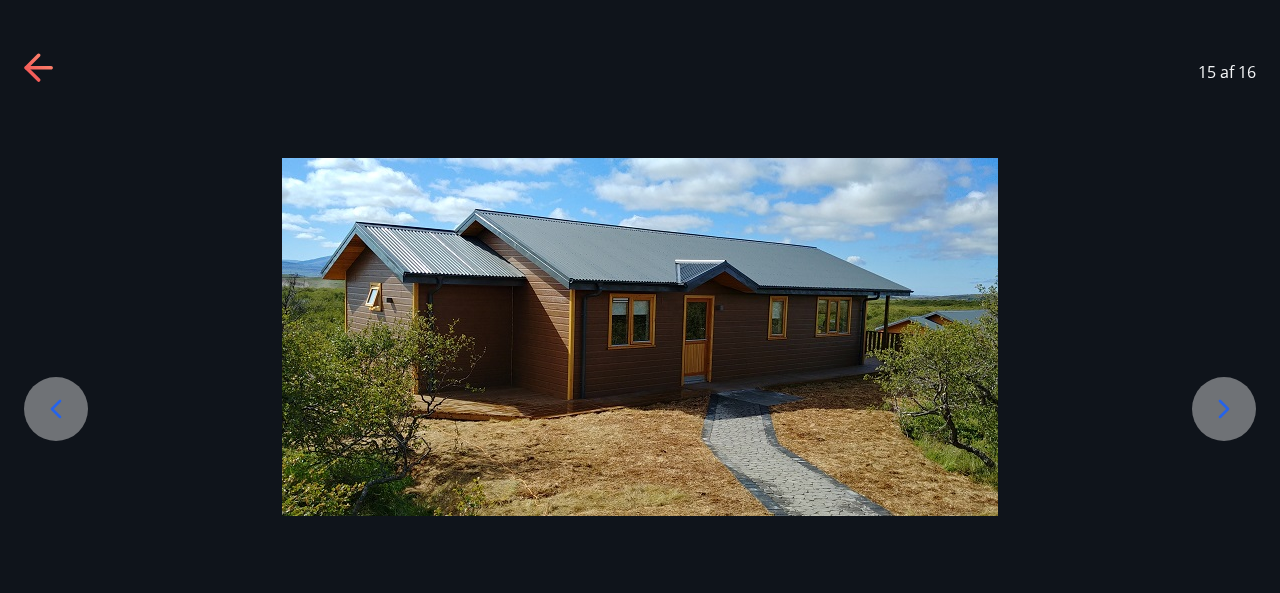 click 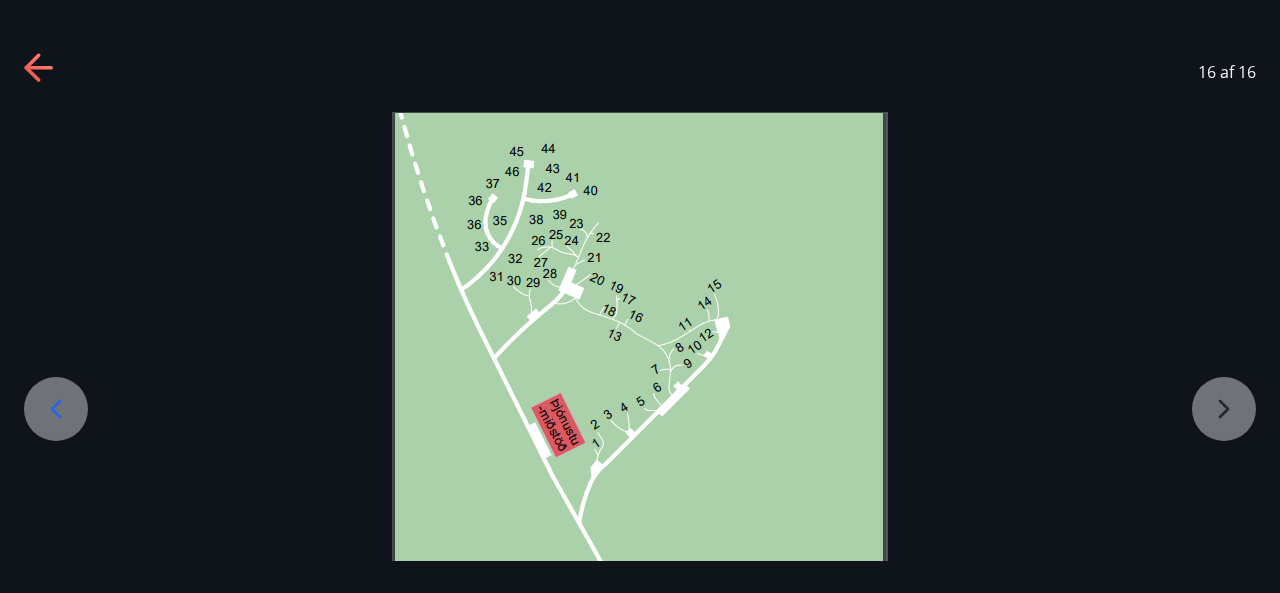 click at bounding box center [640, 519] 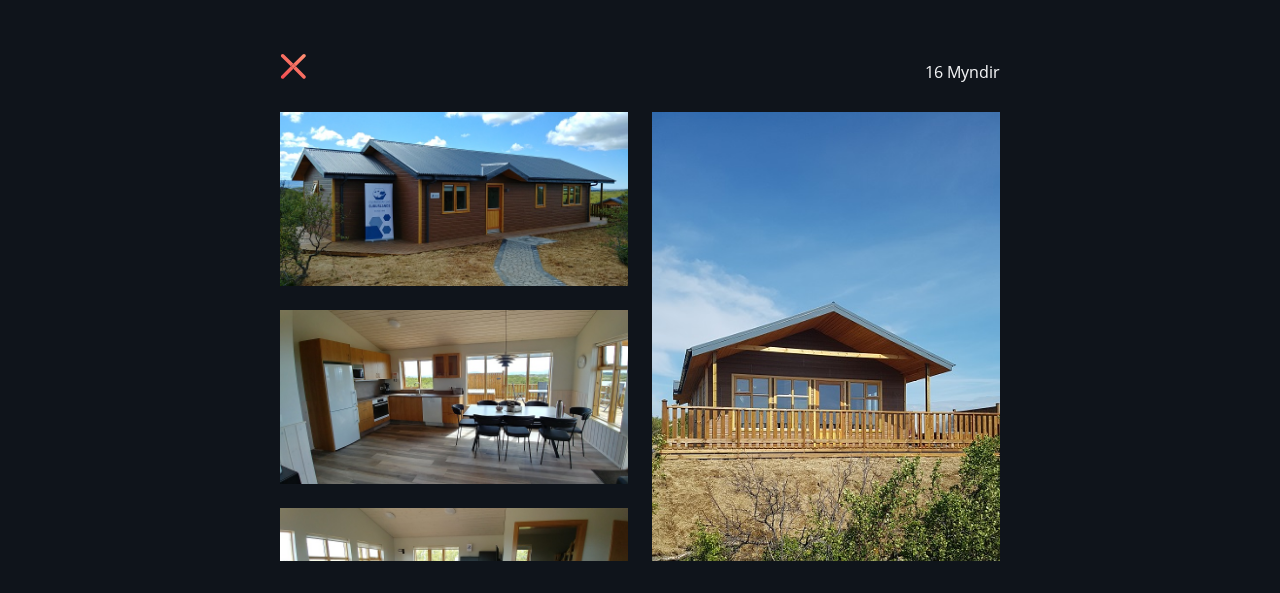 click on "16   Myndir" at bounding box center [640, 72] 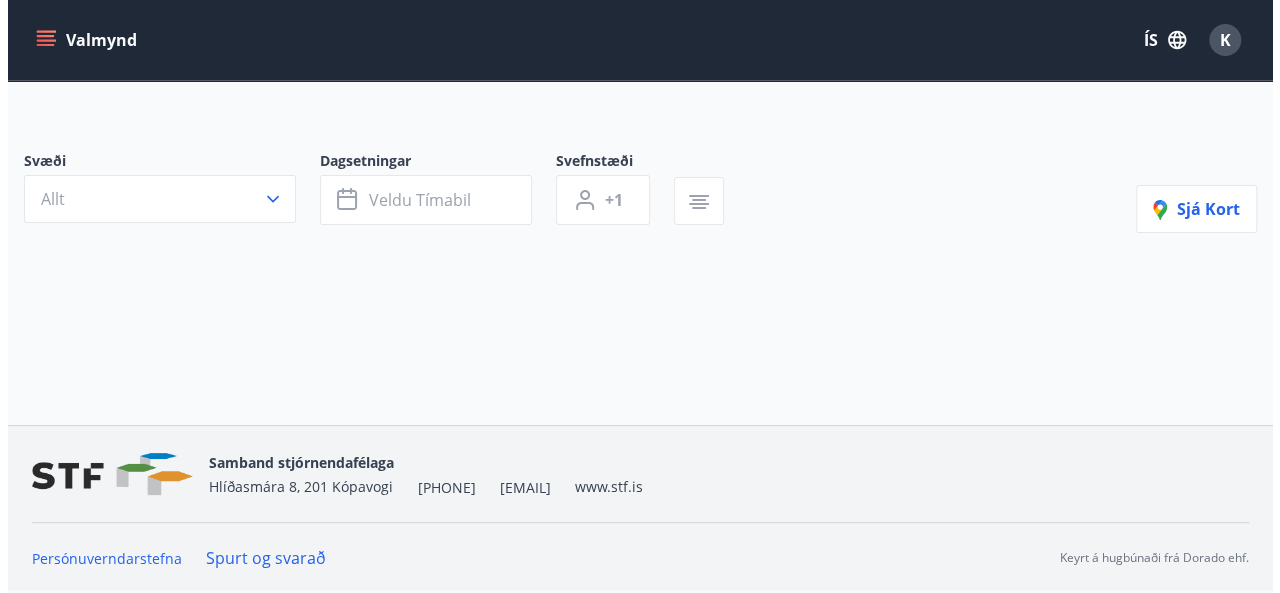 scroll, scrollTop: 0, scrollLeft: 0, axis: both 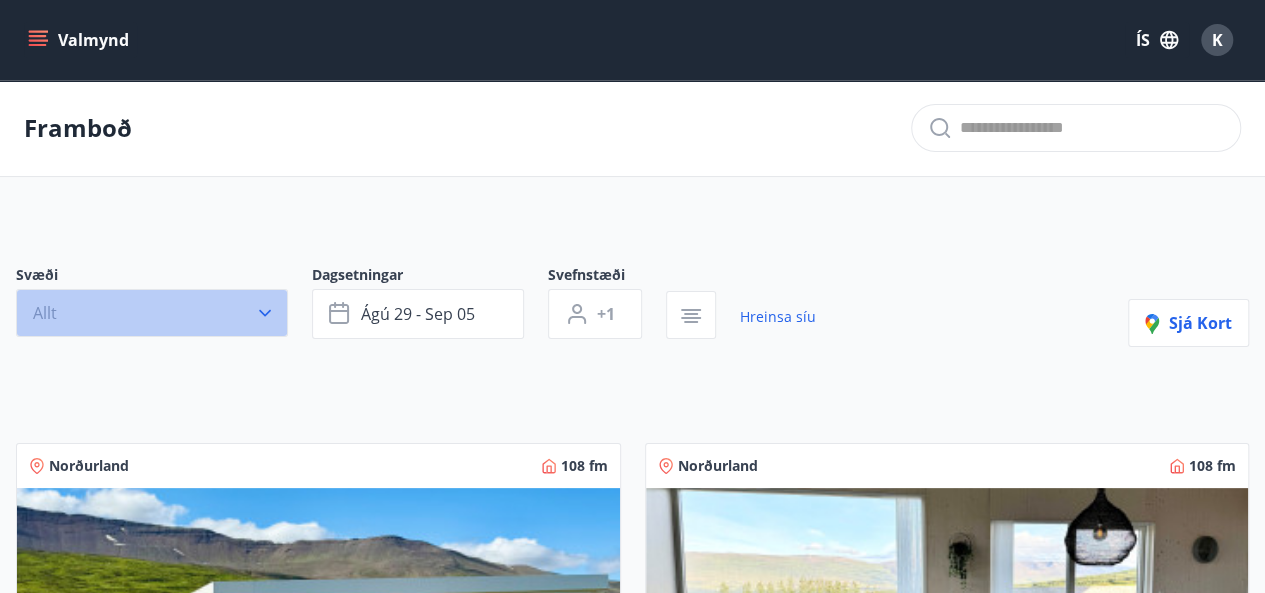 click on "Allt" at bounding box center (152, 313) 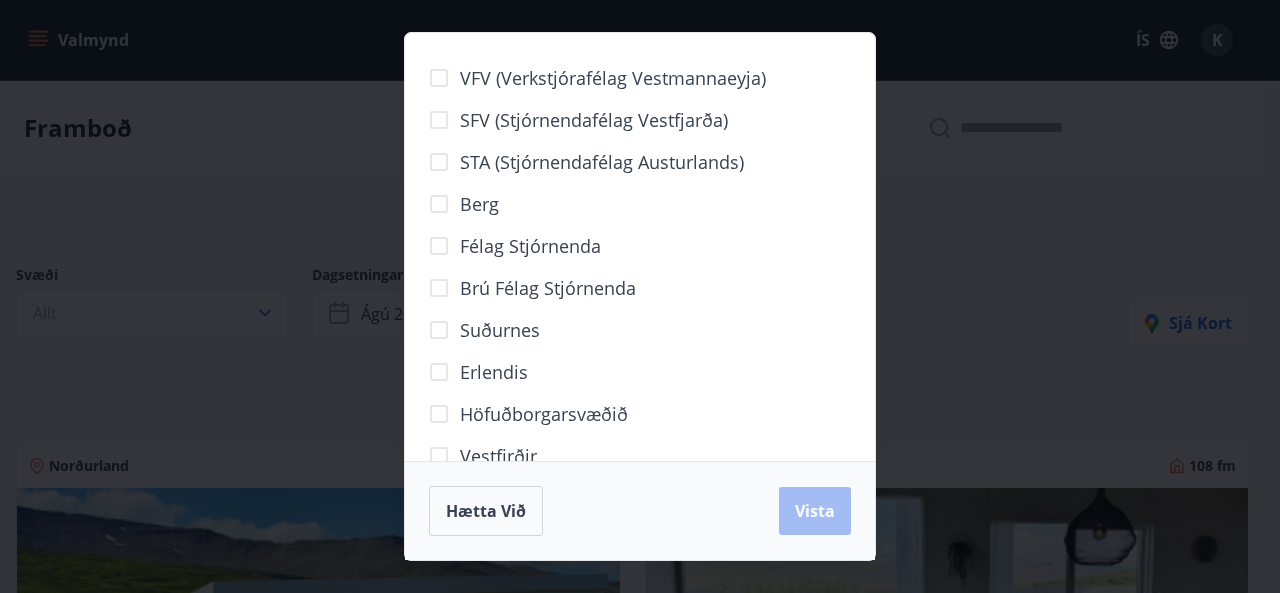 click on "Vestfirðir" at bounding box center [498, 456] 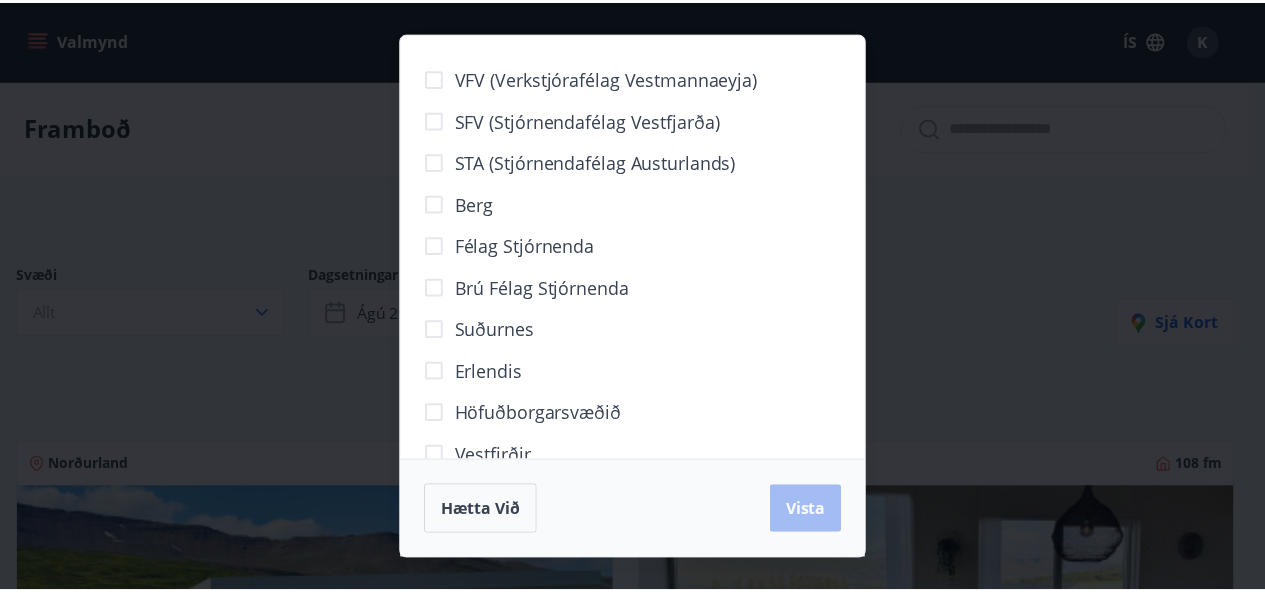 scroll, scrollTop: 14, scrollLeft: 0, axis: vertical 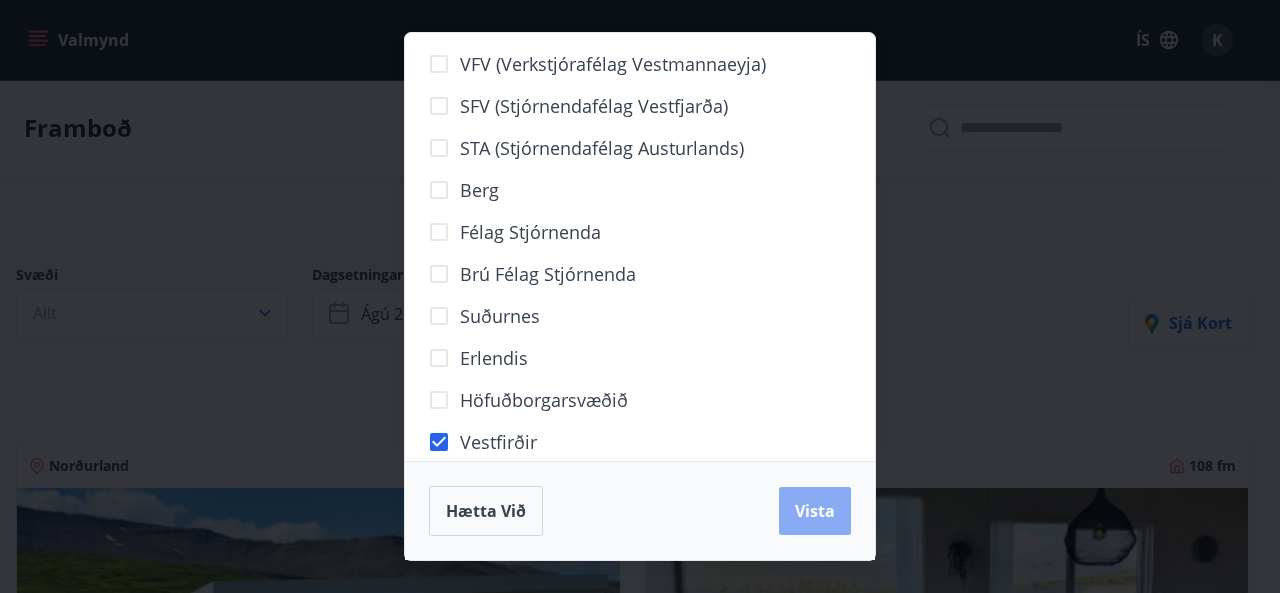click on "Vista" at bounding box center (815, 511) 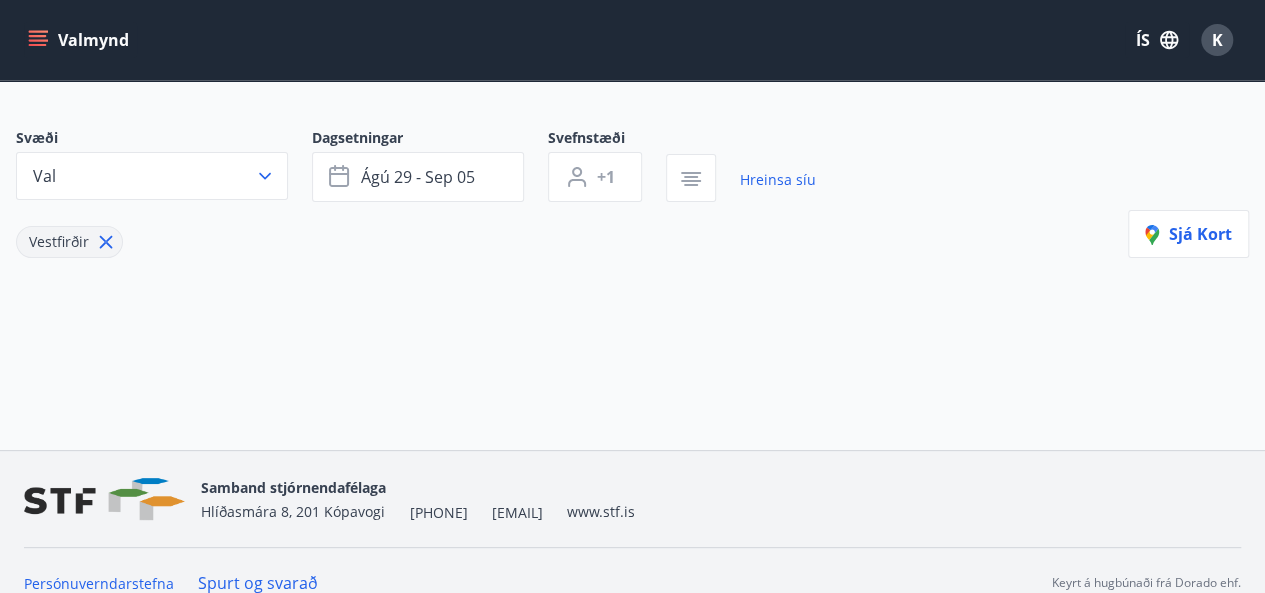 scroll, scrollTop: 138, scrollLeft: 0, axis: vertical 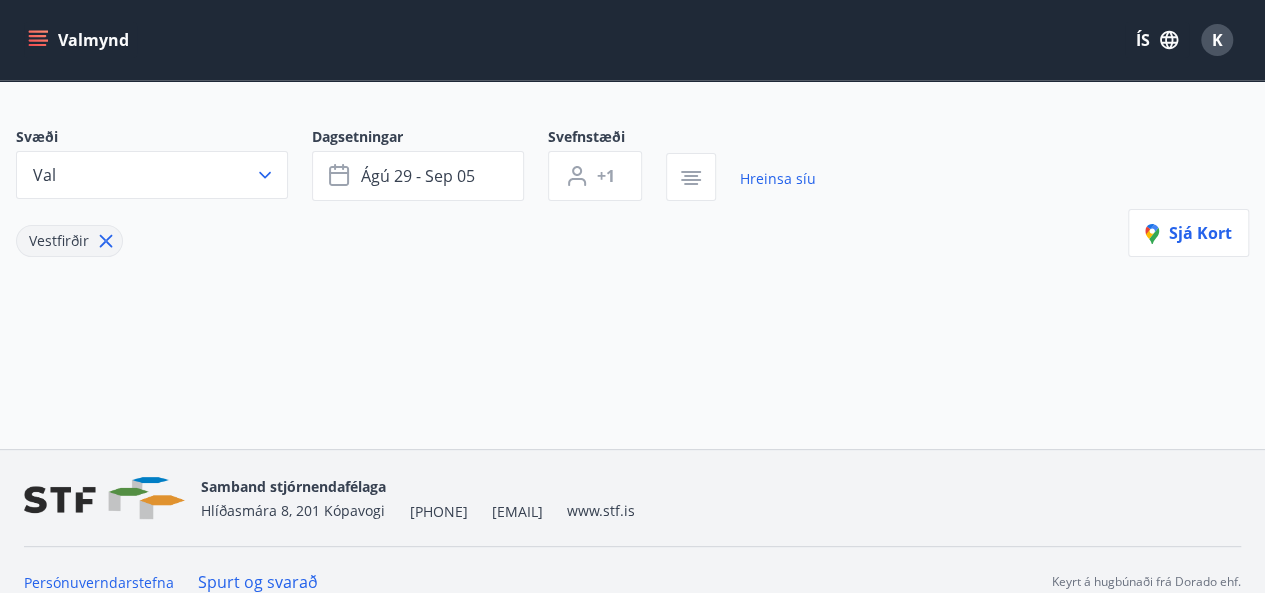 type 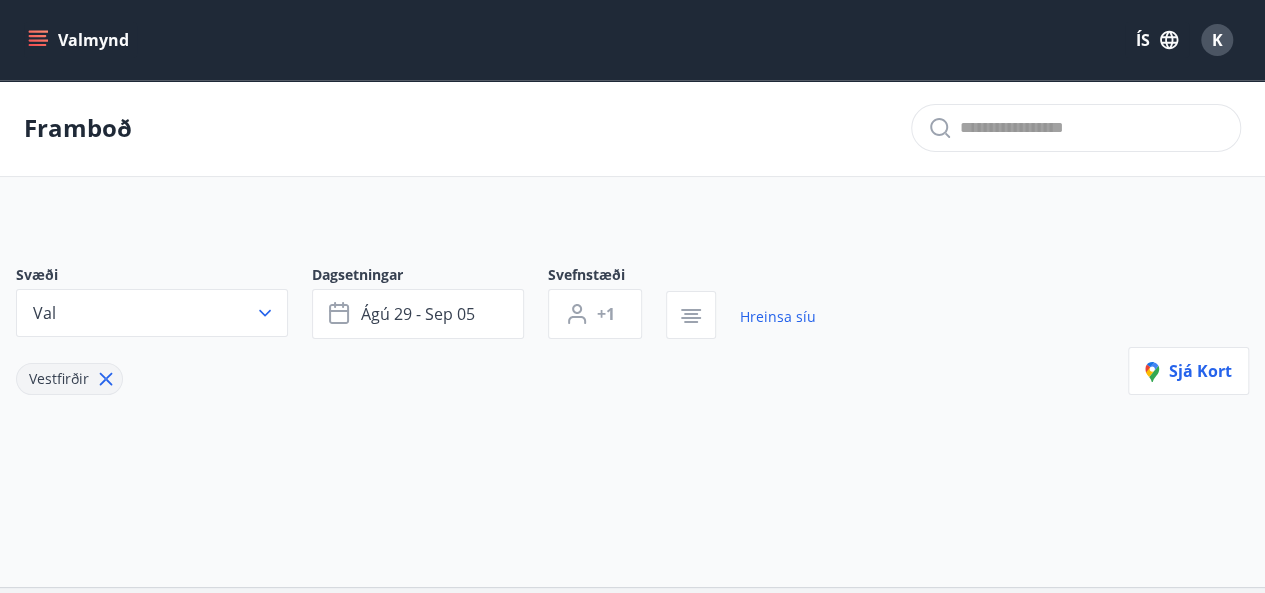 scroll, scrollTop: 0, scrollLeft: 0, axis: both 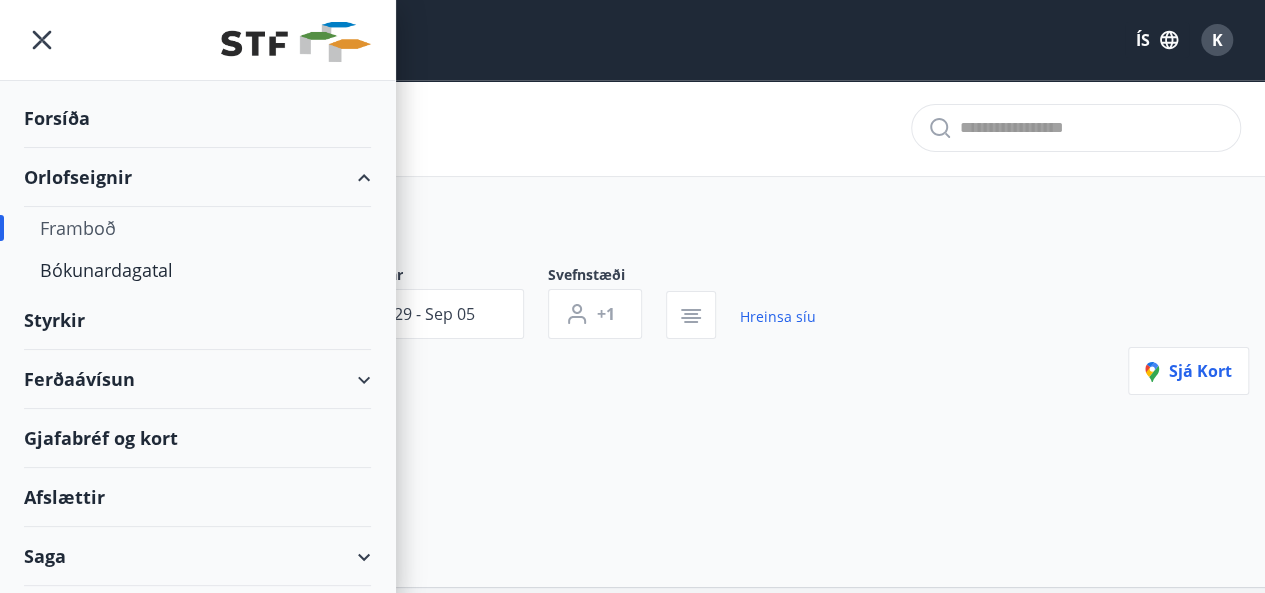 click on "Framboð" at bounding box center [197, 228] 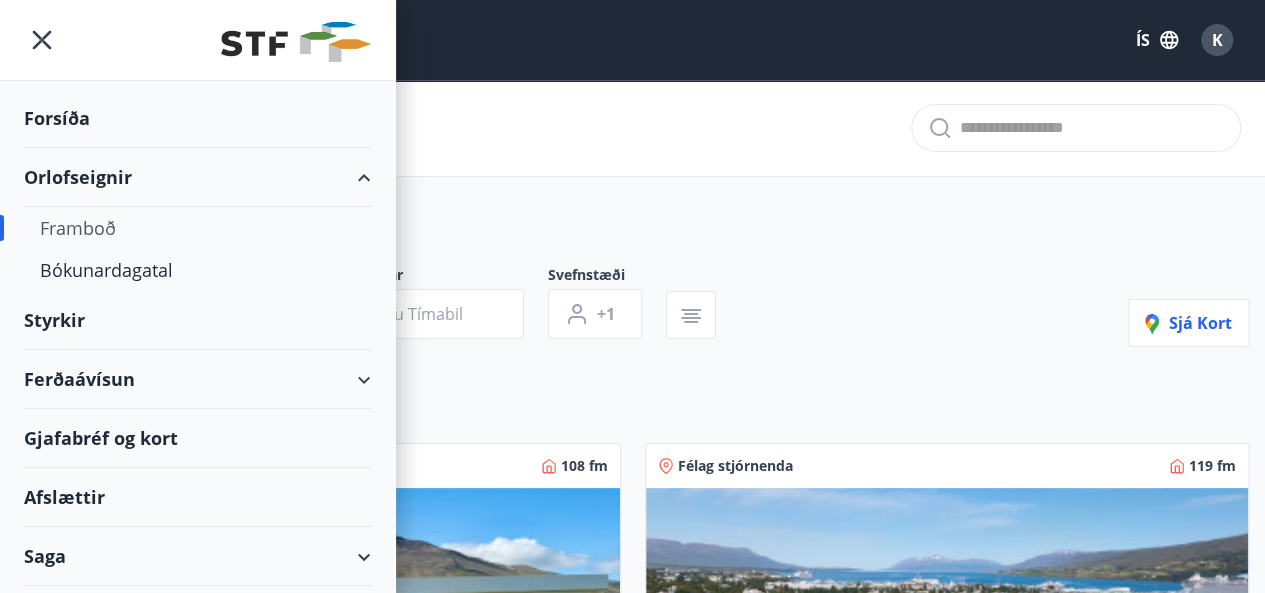 click on "Svæði Allt Dagsetningar Veldu tímabil Svefnstæði +1 Sjá kort" at bounding box center [632, 306] 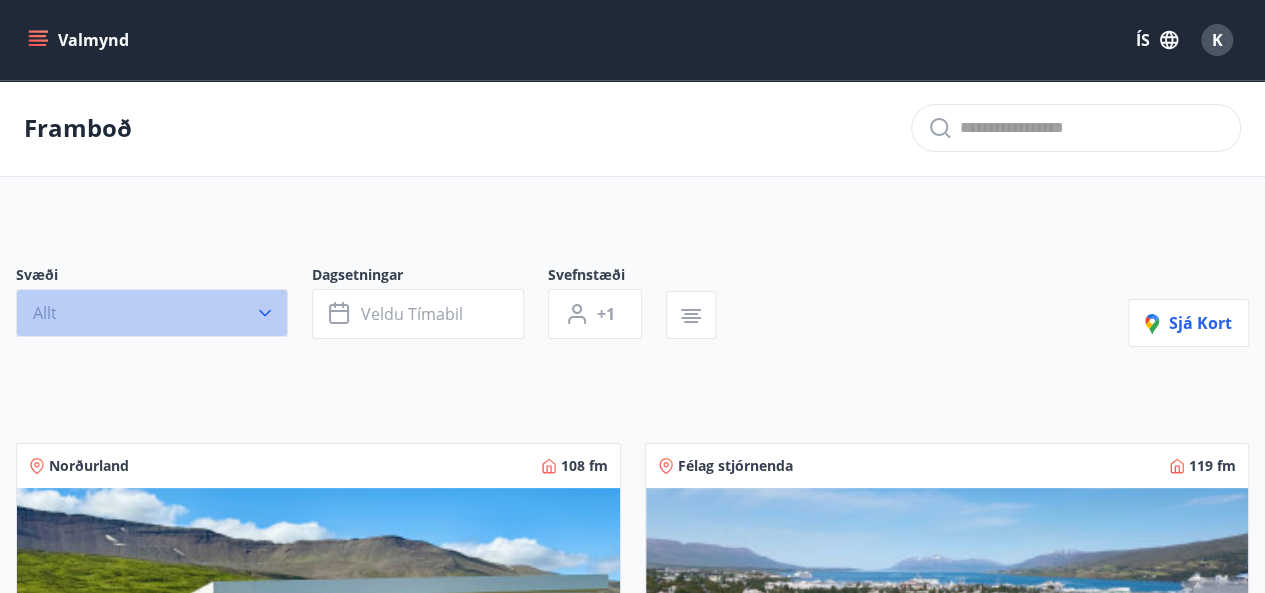 click on "Allt" at bounding box center (152, 313) 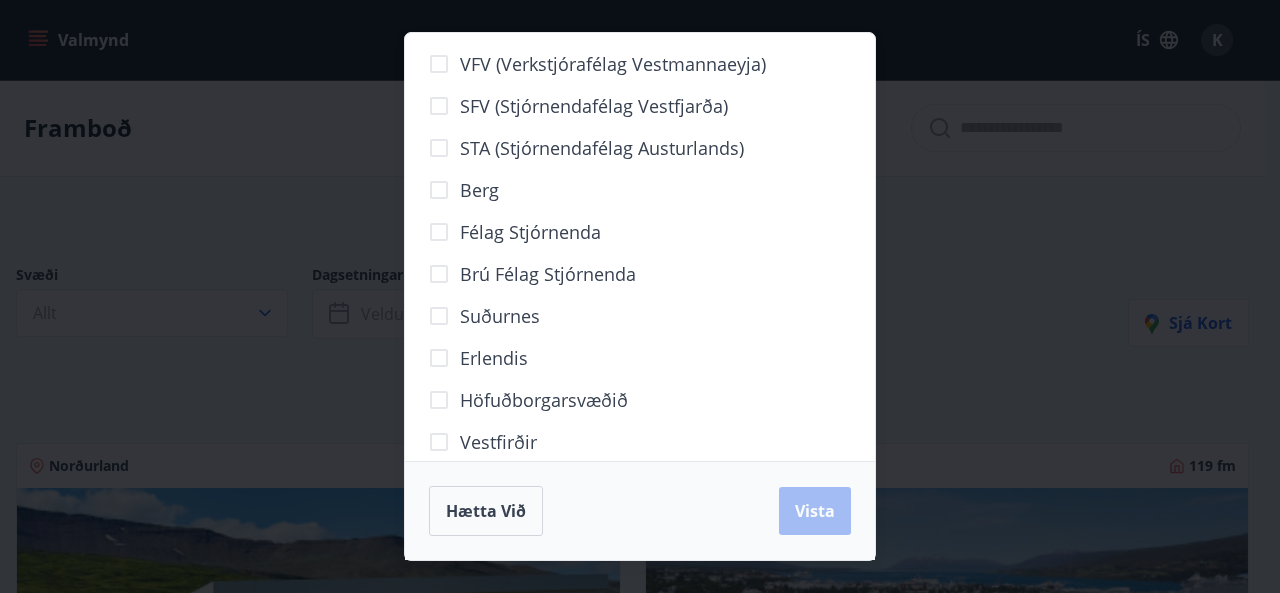 click on "Vestfirðir" at bounding box center (498, 442) 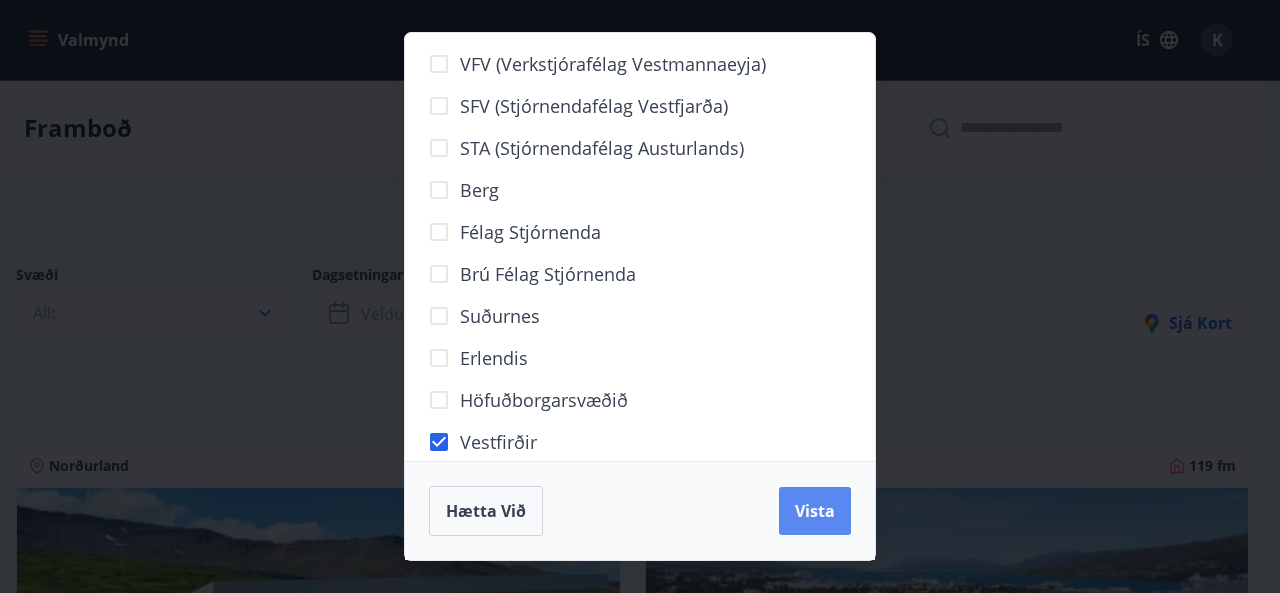 click on "Vista" at bounding box center (815, 511) 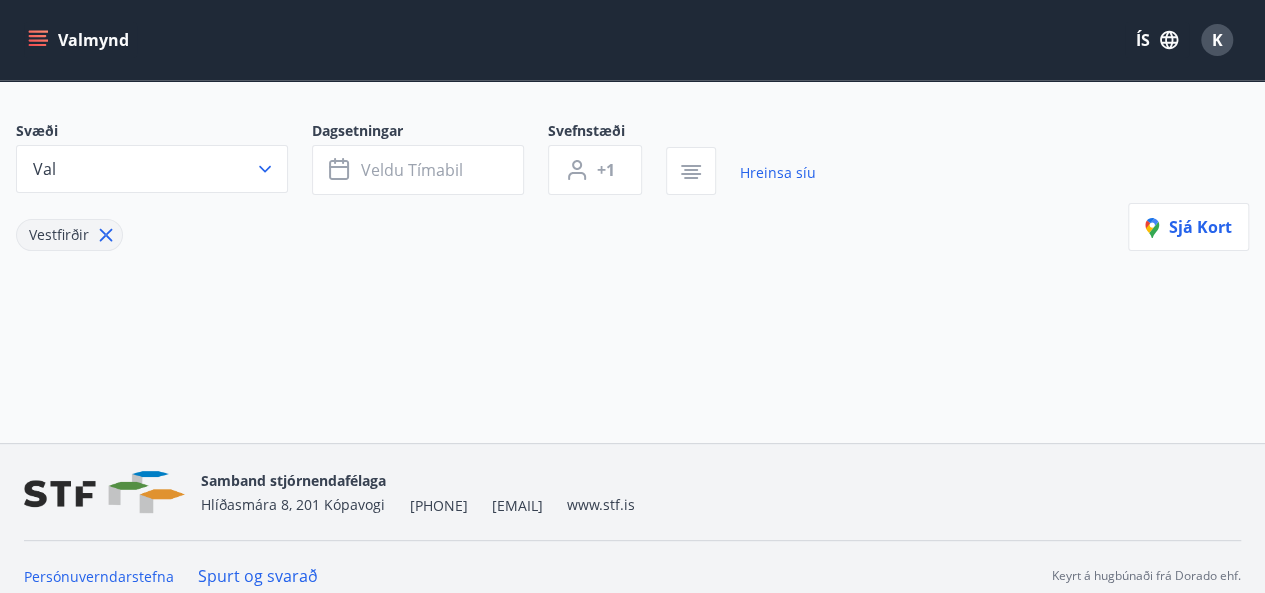 scroll, scrollTop: 154, scrollLeft: 0, axis: vertical 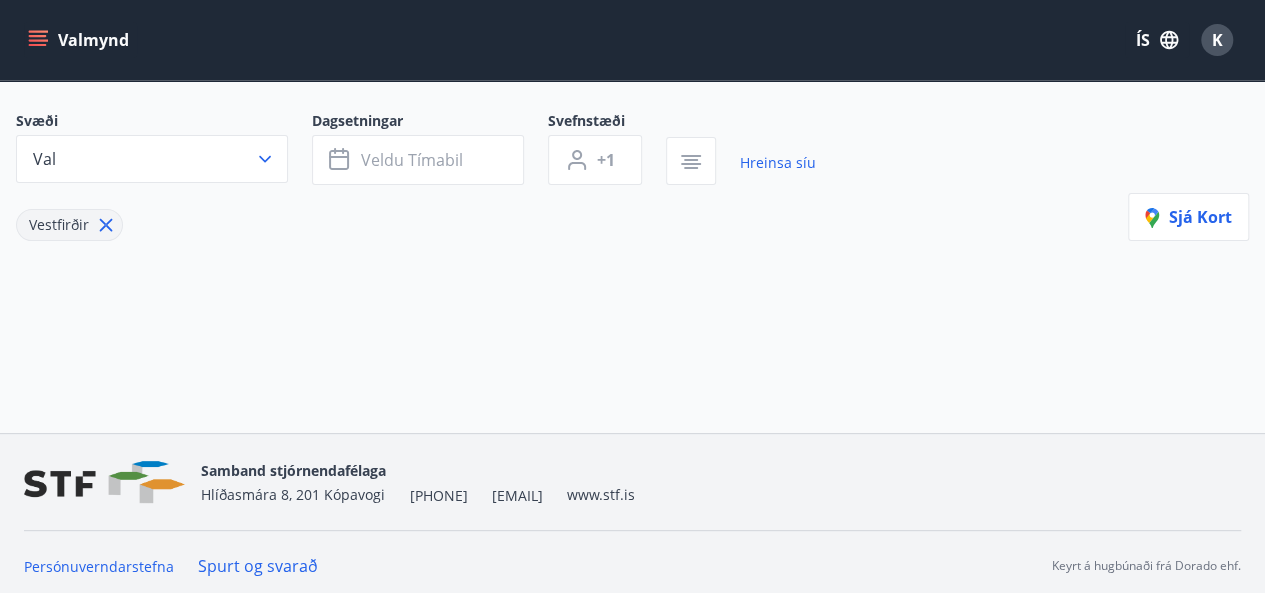 click on "Framboð Svæði Val Dagsetningar Veldu tímabil Svefnstæði +1 Hreinsa síu Vestfirðir Sjá kort" at bounding box center [632, 179] 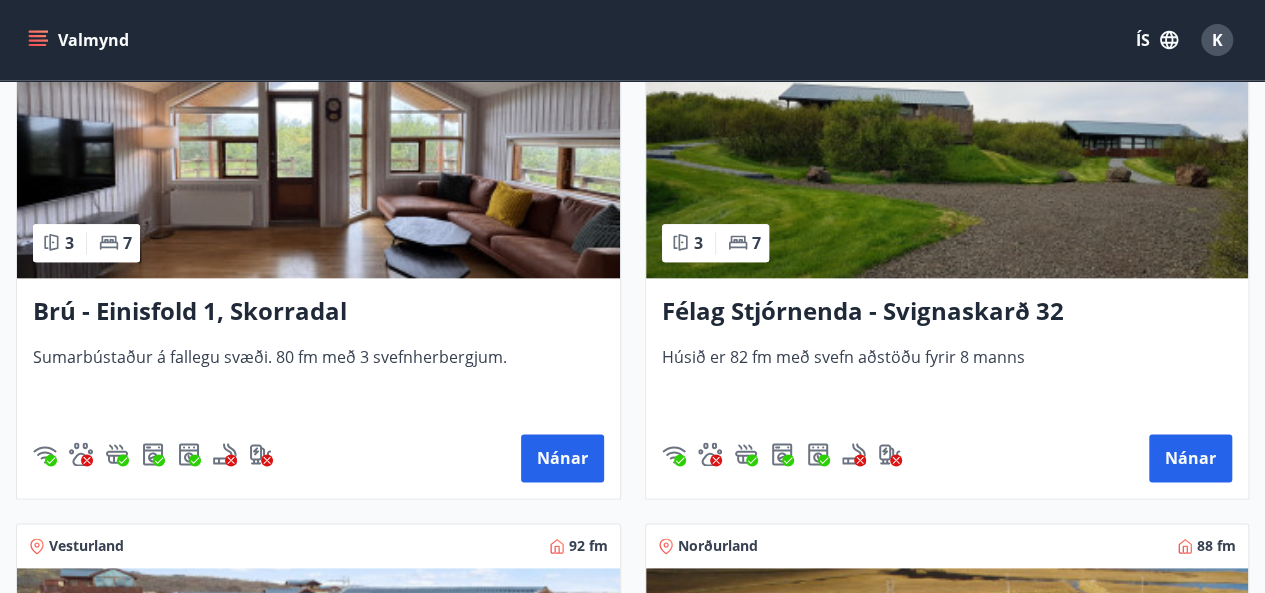 scroll, scrollTop: 4828, scrollLeft: 0, axis: vertical 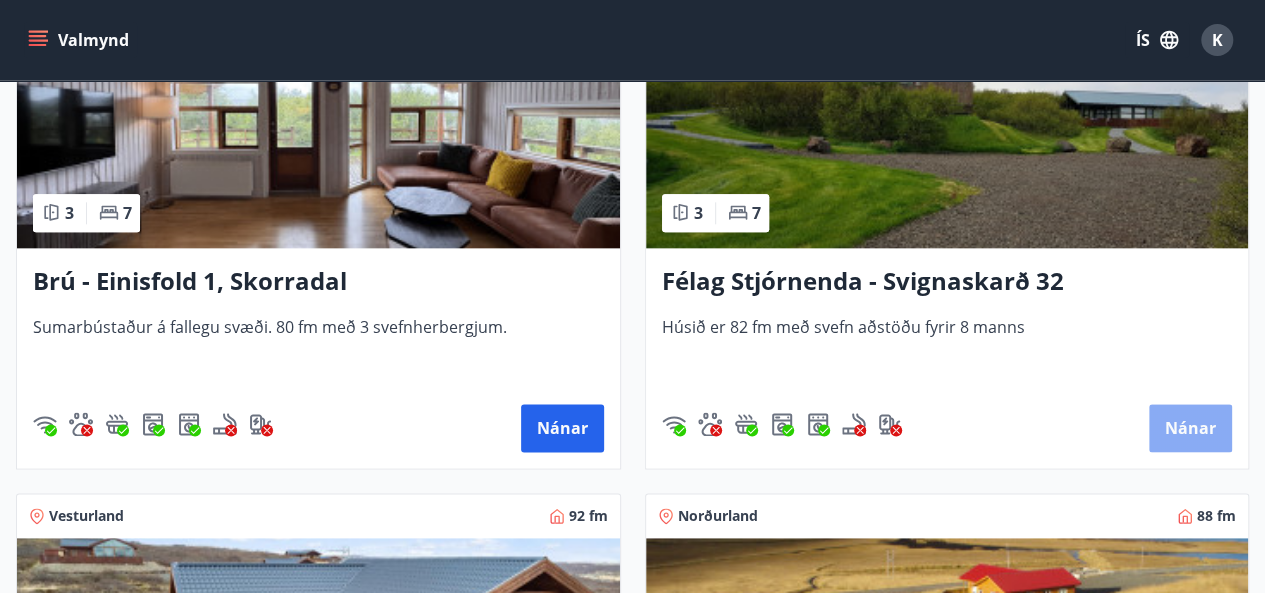 click on "Nánar" at bounding box center (1190, 428) 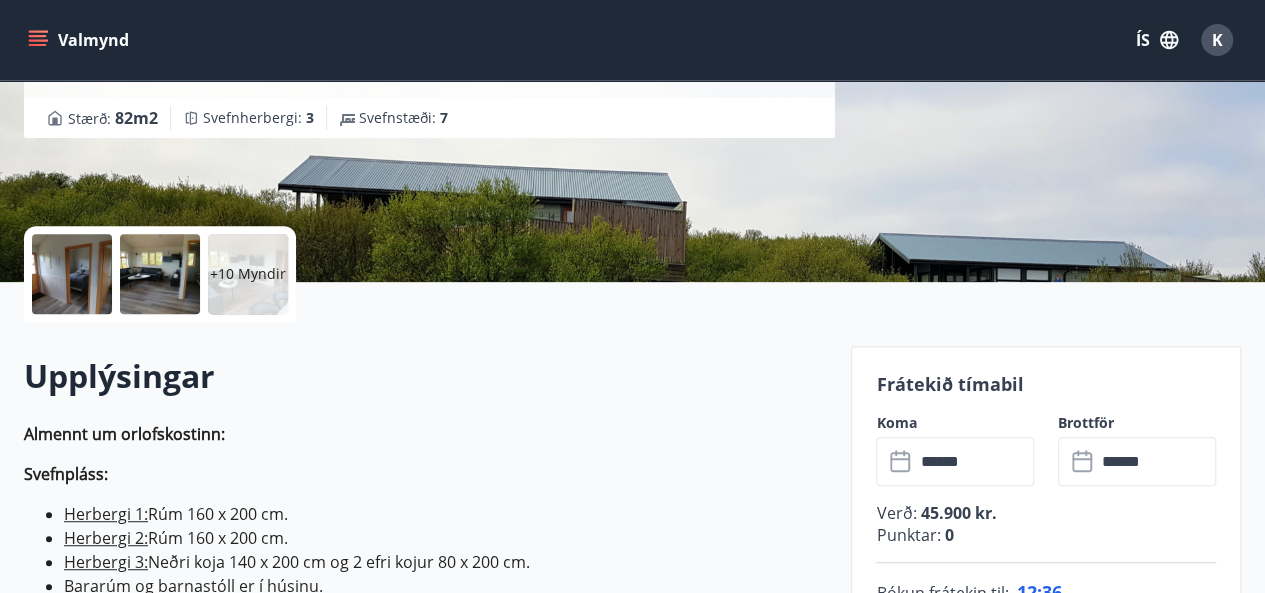 scroll, scrollTop: 0, scrollLeft: 0, axis: both 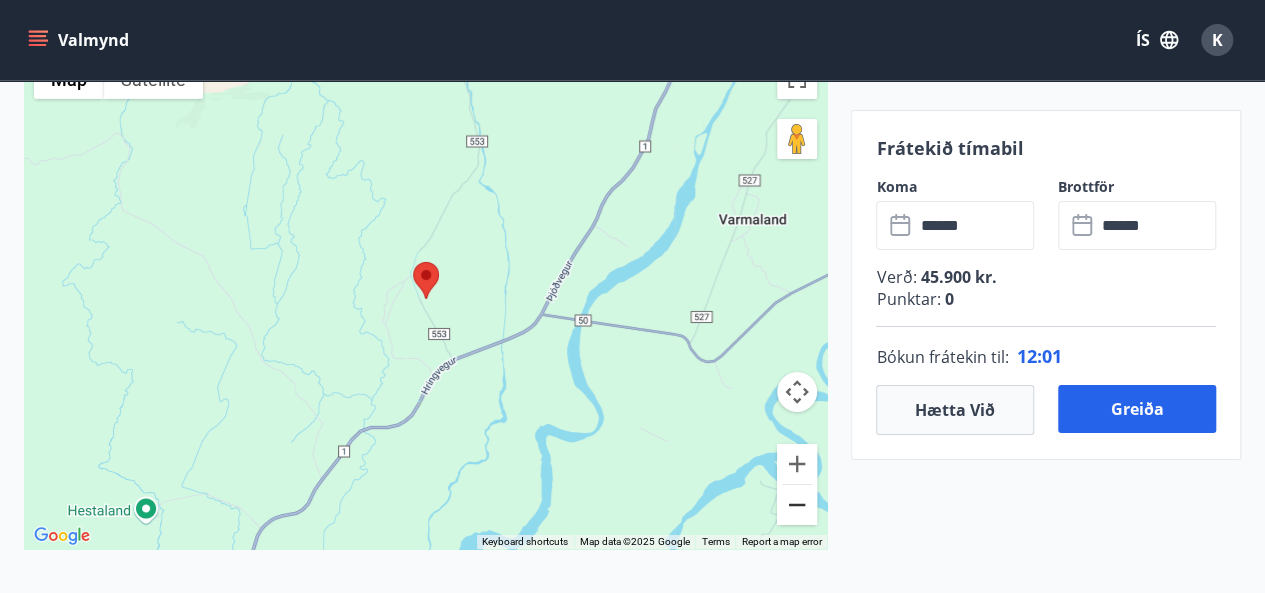click at bounding box center (797, 505) 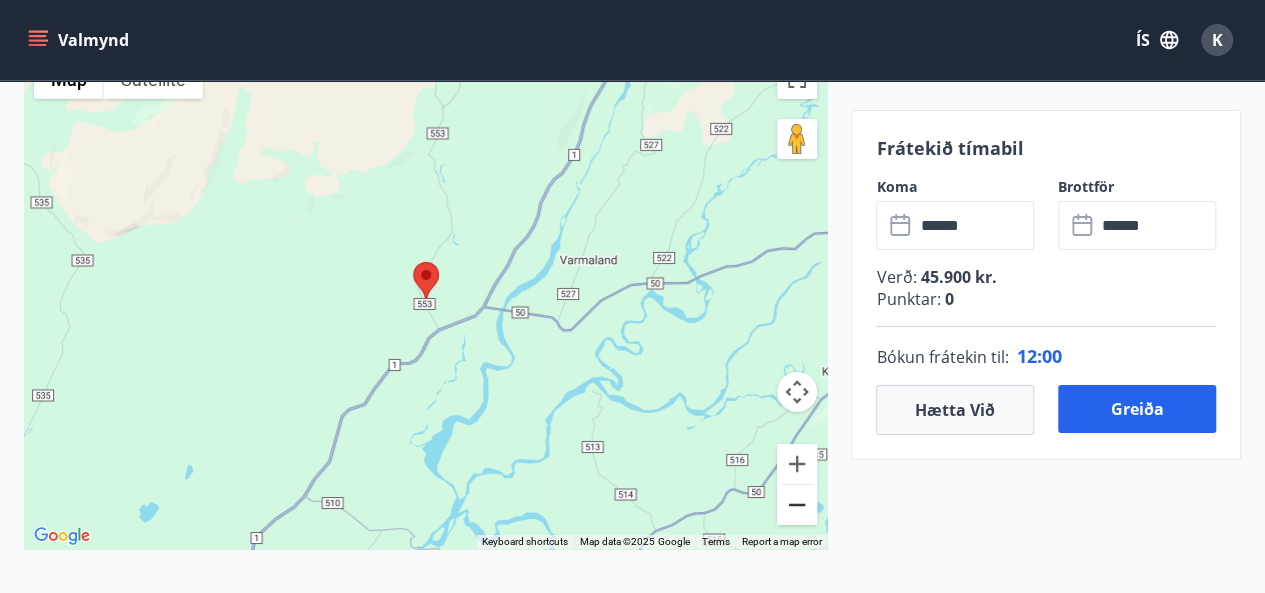 click at bounding box center [797, 505] 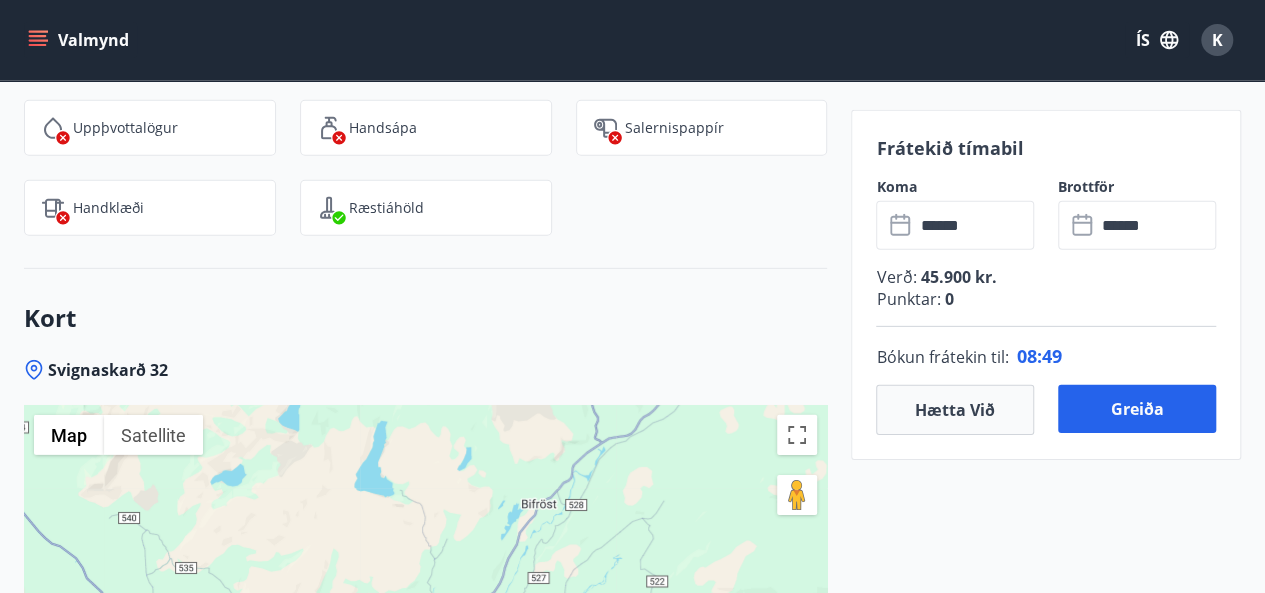scroll, scrollTop: 2806, scrollLeft: 0, axis: vertical 